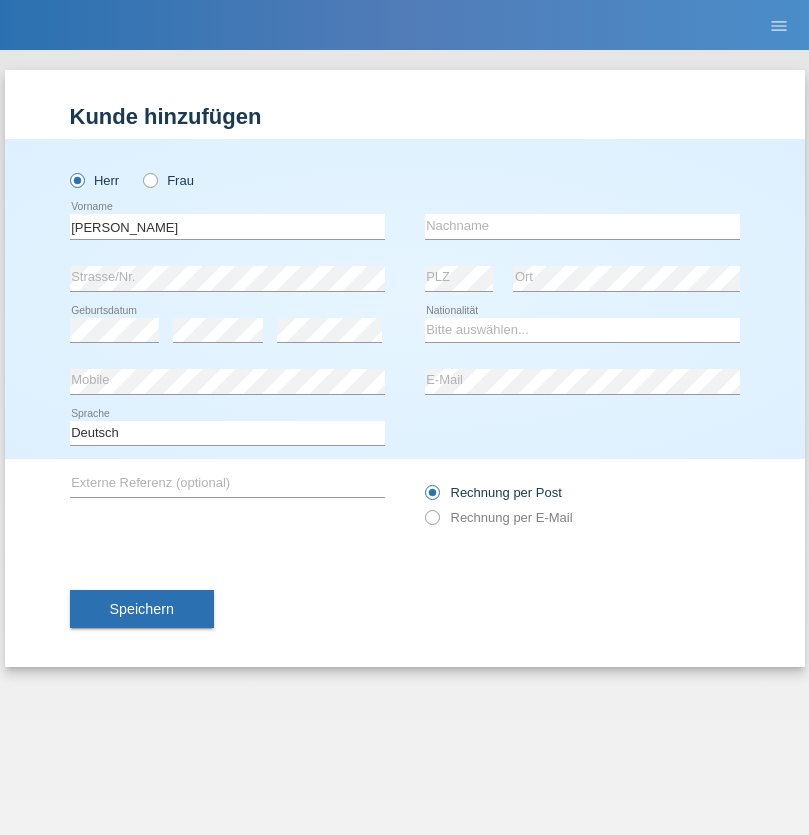 scroll, scrollTop: 0, scrollLeft: 0, axis: both 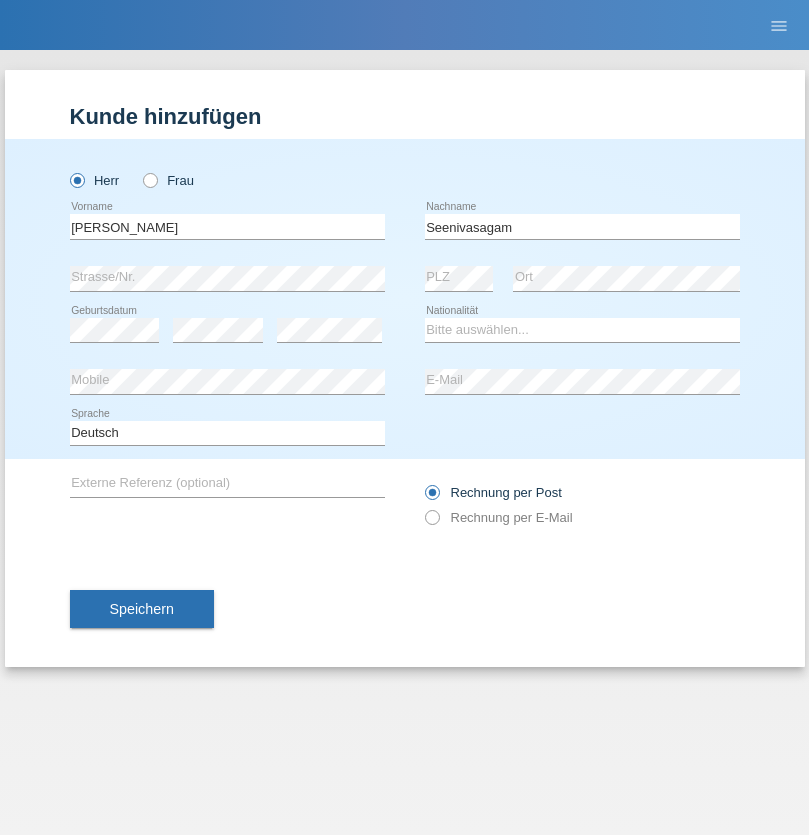 type on "Seenivasagam" 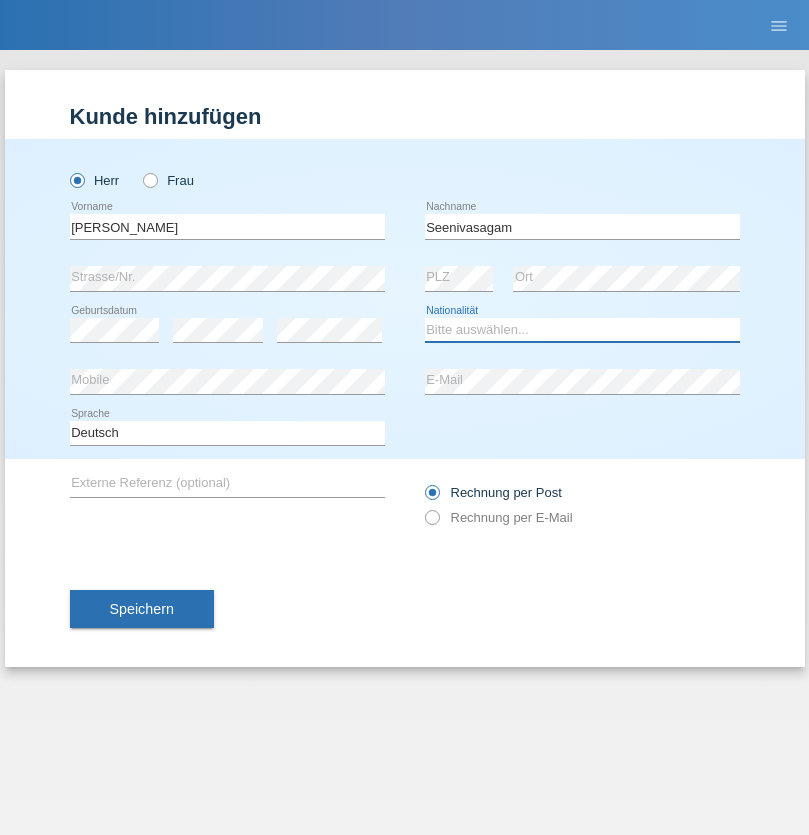 select on "LK" 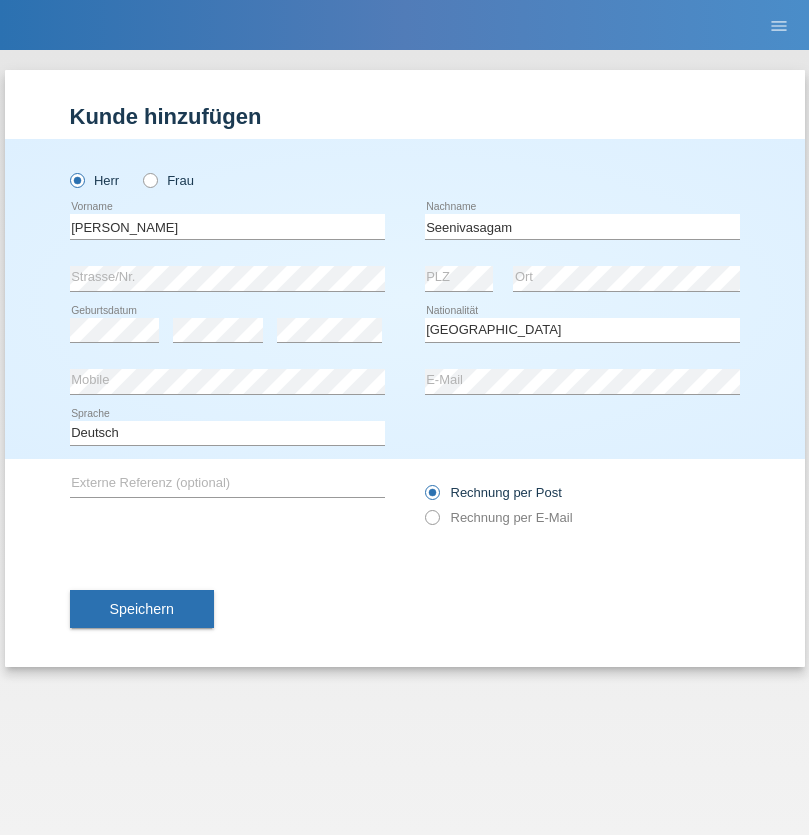 select on "C" 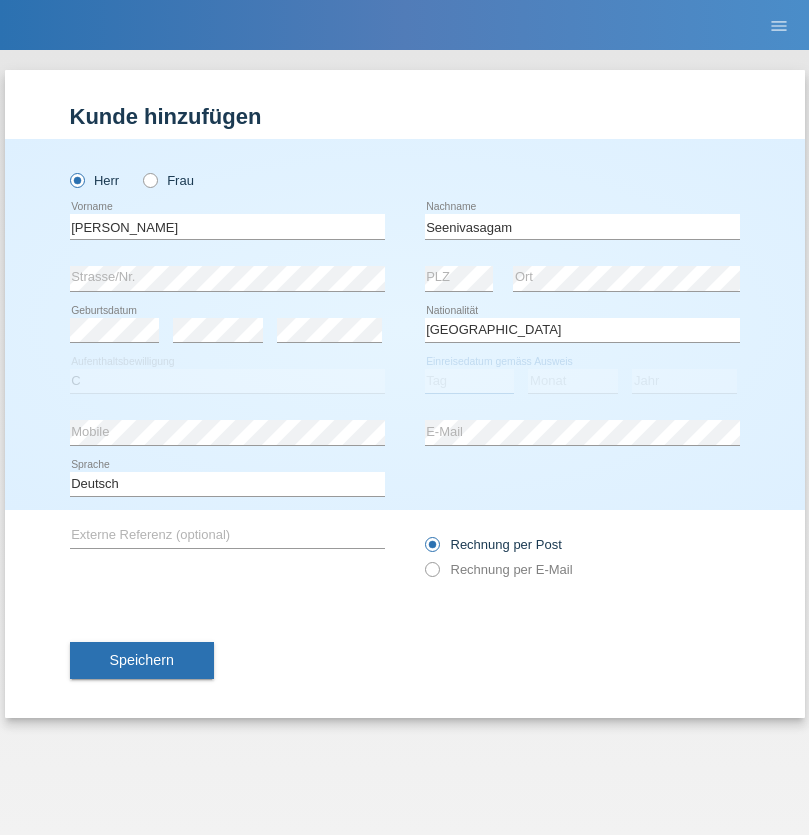 select on "03" 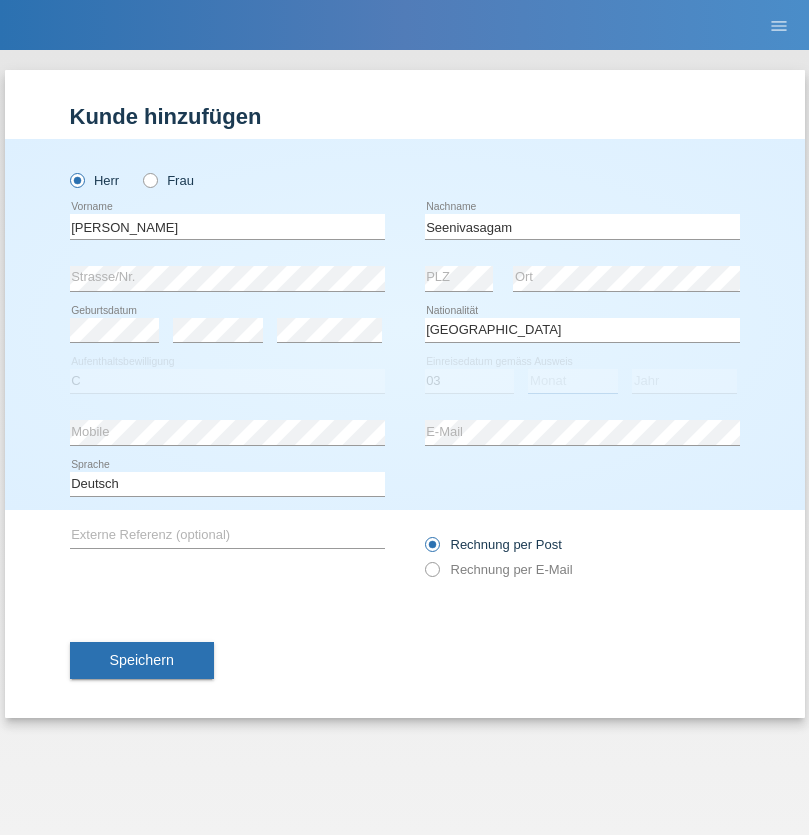 select on "08" 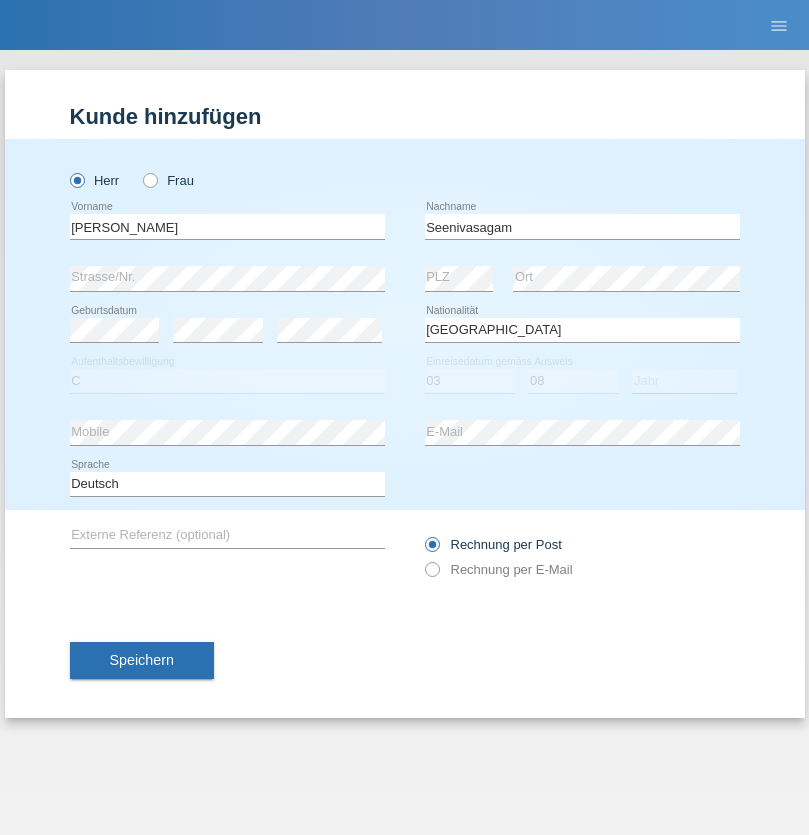 select on "2009" 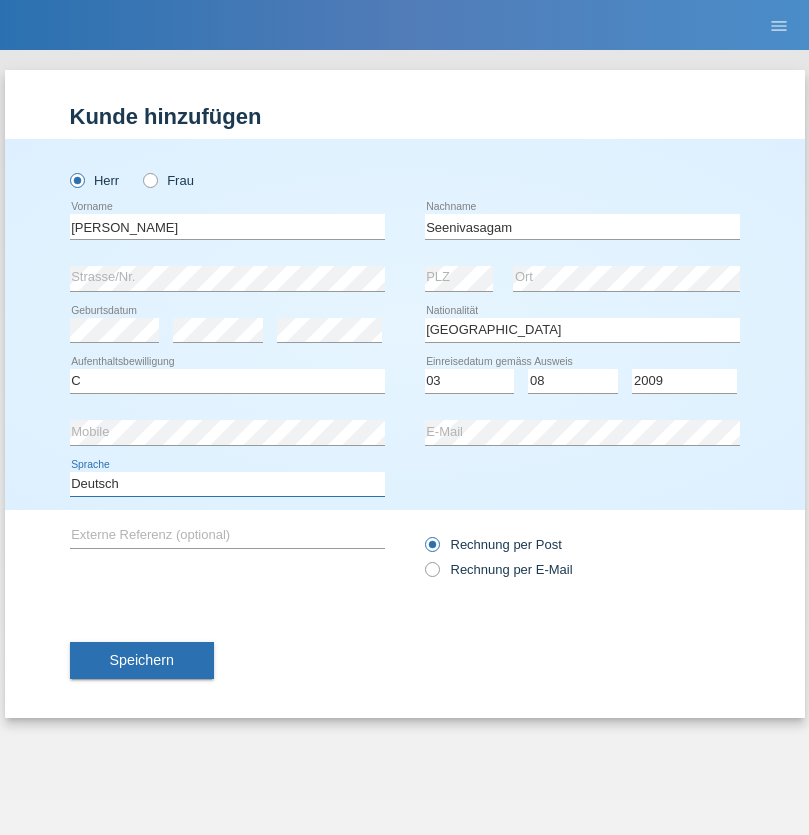 select on "en" 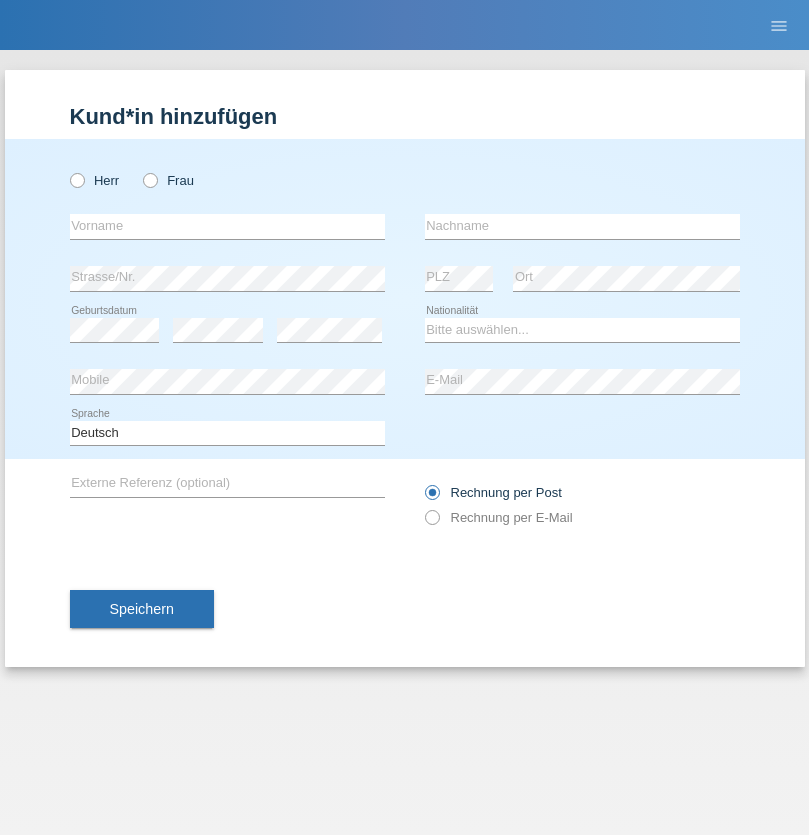 scroll, scrollTop: 0, scrollLeft: 0, axis: both 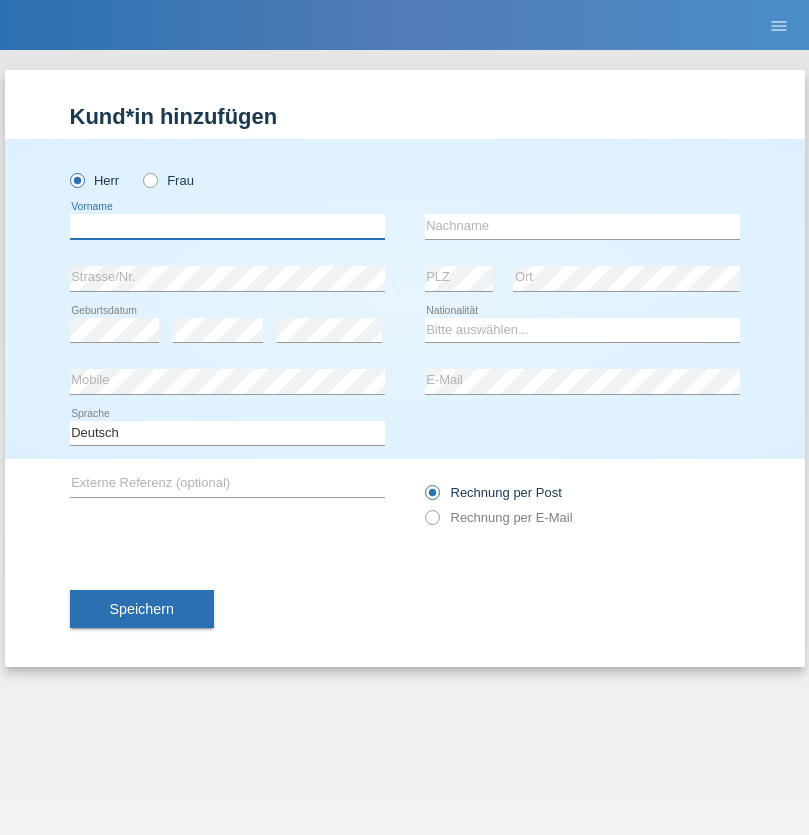 click at bounding box center (227, 226) 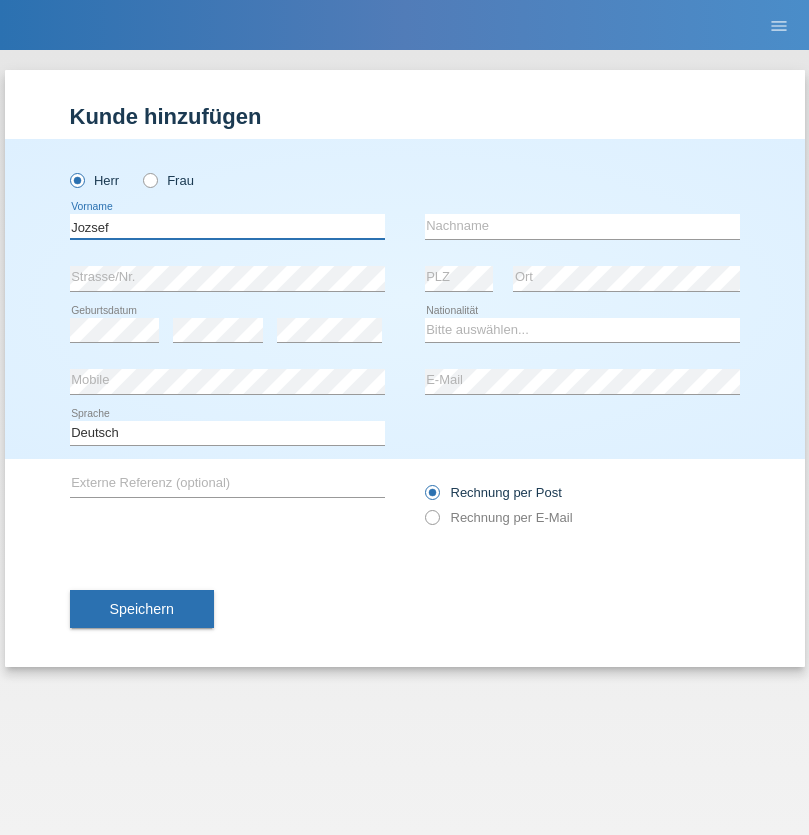 type on "Jozsef" 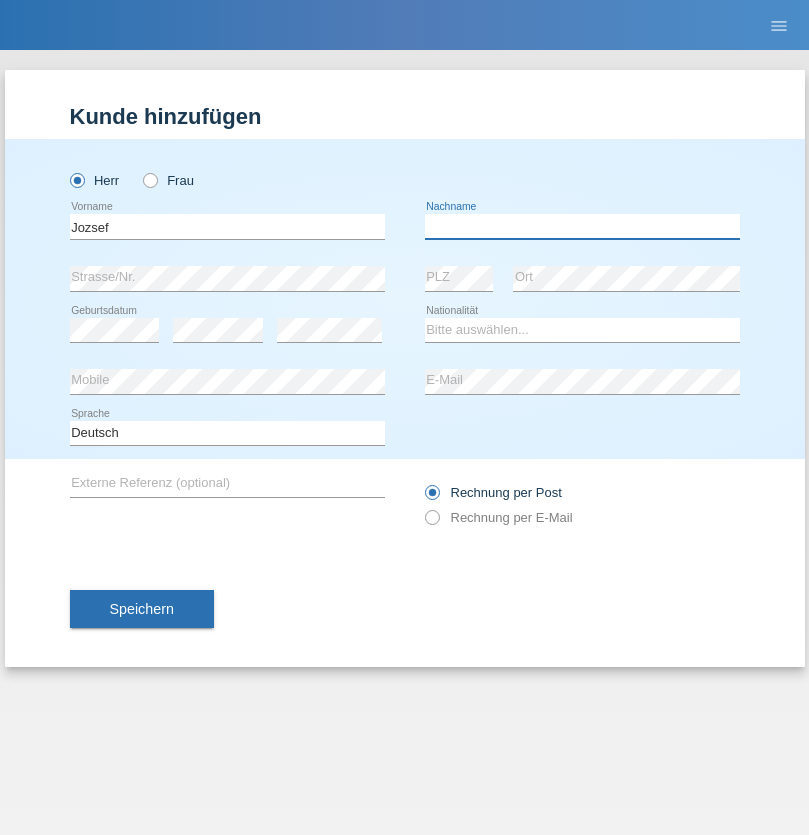 click at bounding box center (582, 226) 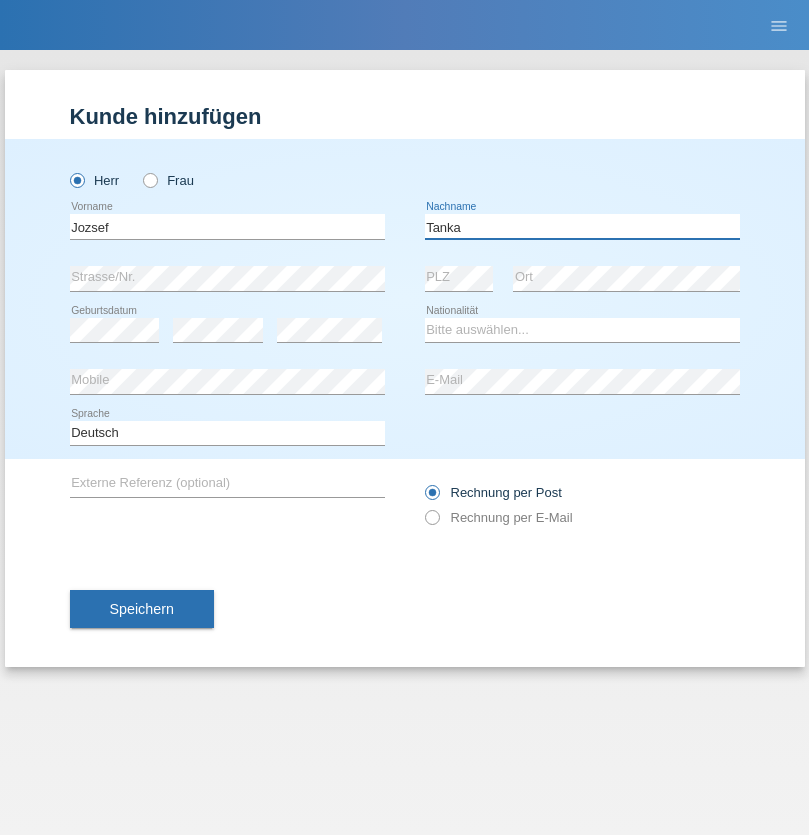 type on "Tanka" 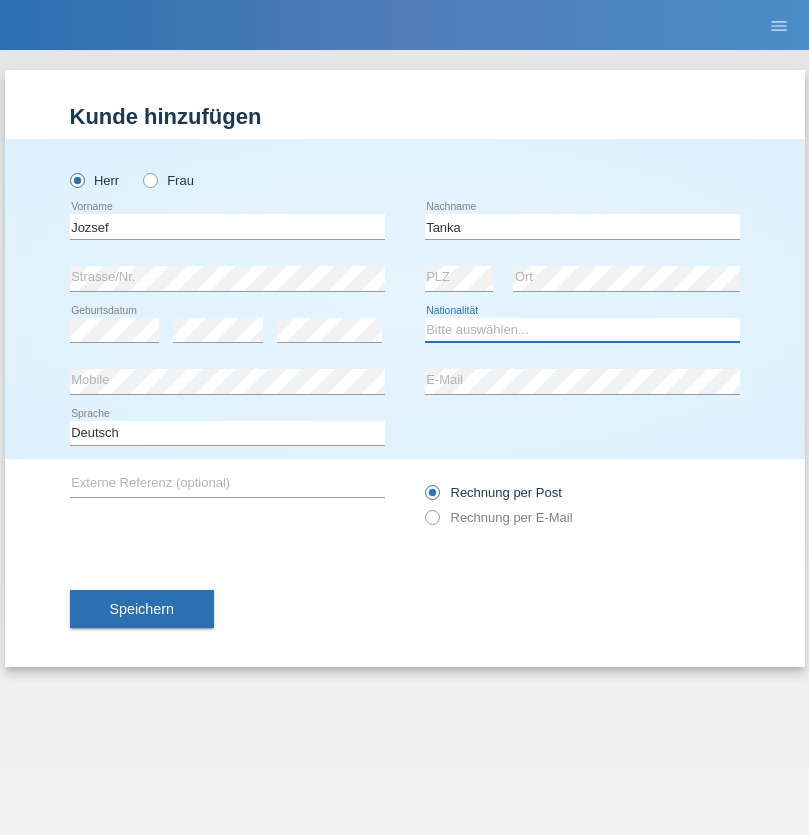 select on "HU" 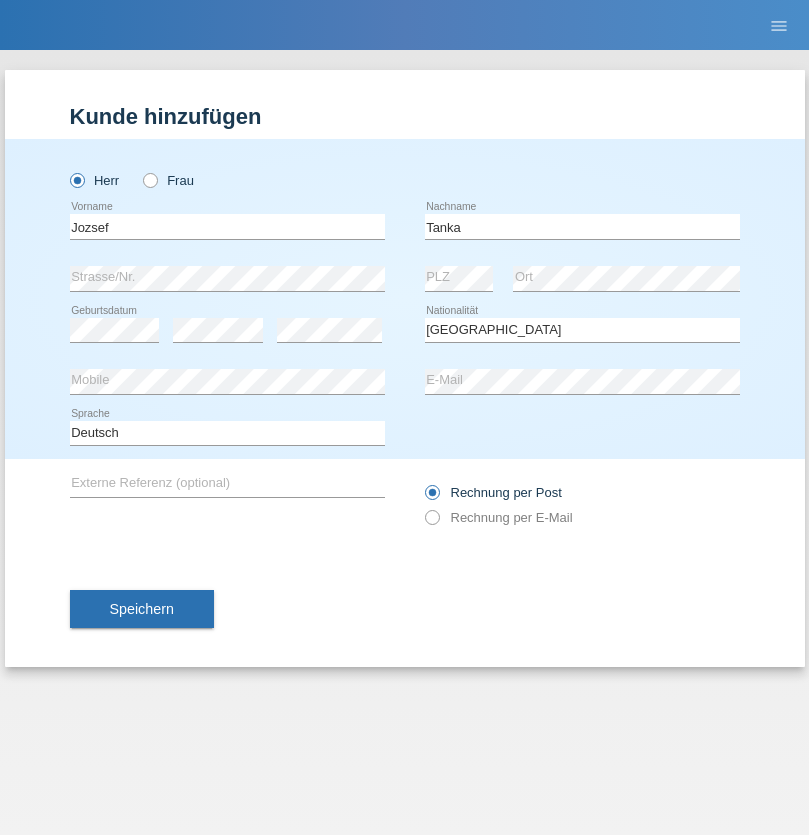 select on "C" 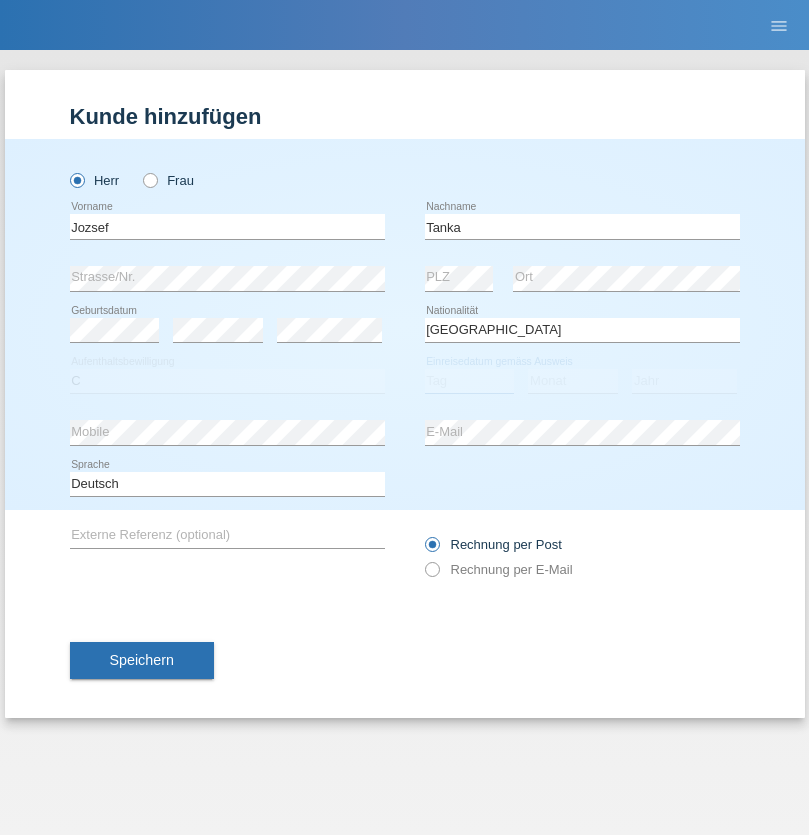 select on "17" 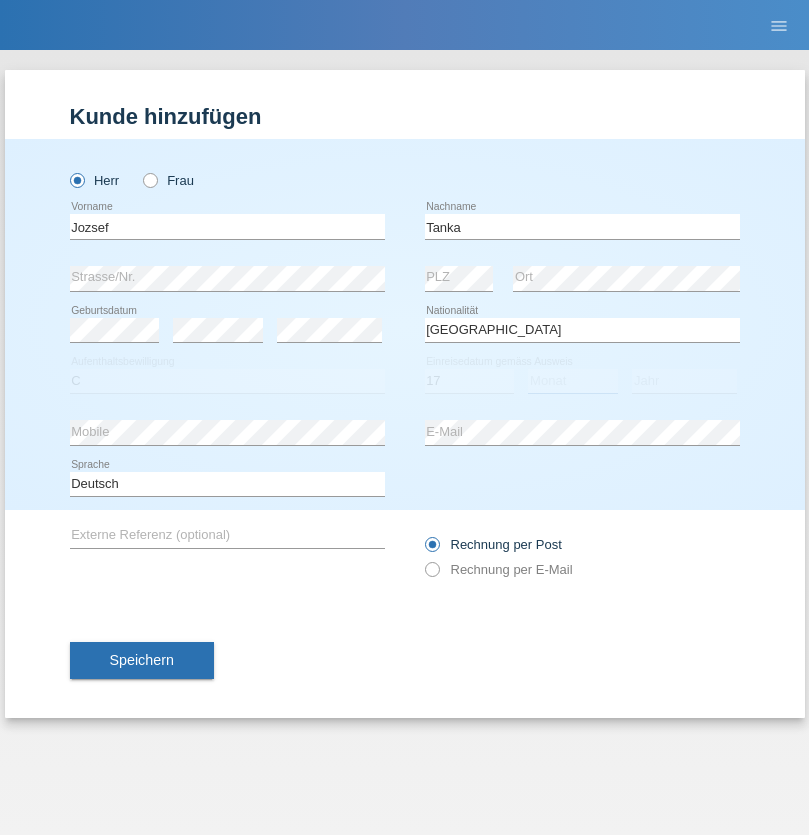 select on "03" 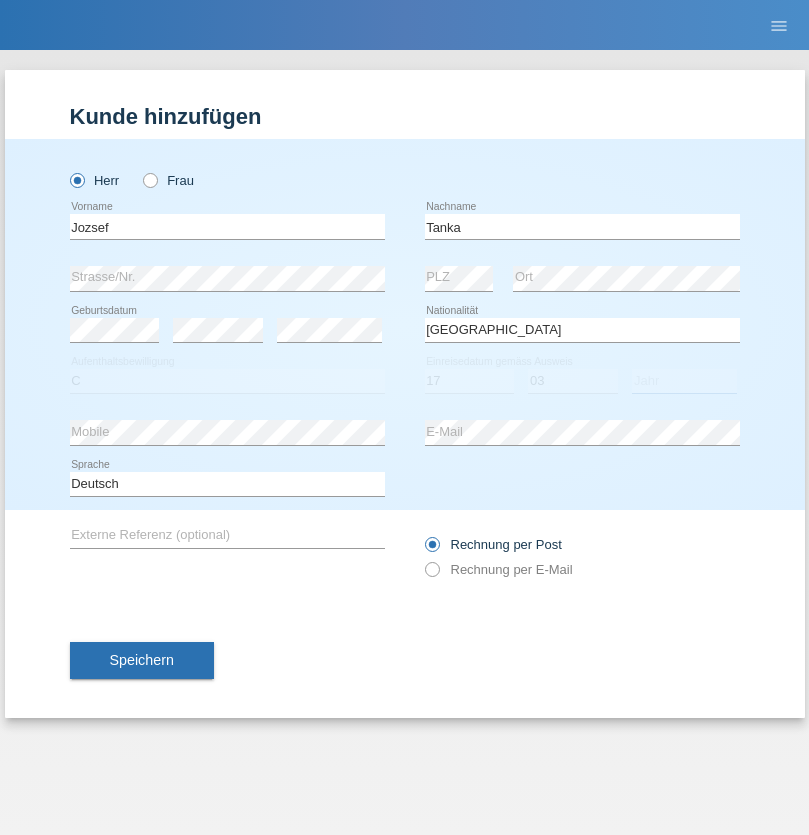 select on "2010" 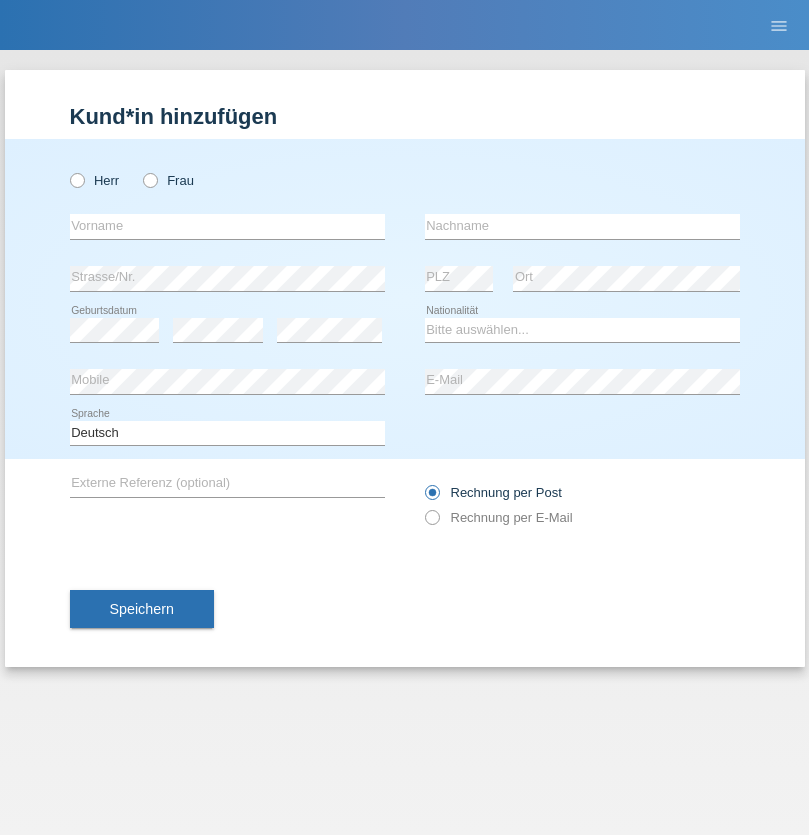 scroll, scrollTop: 0, scrollLeft: 0, axis: both 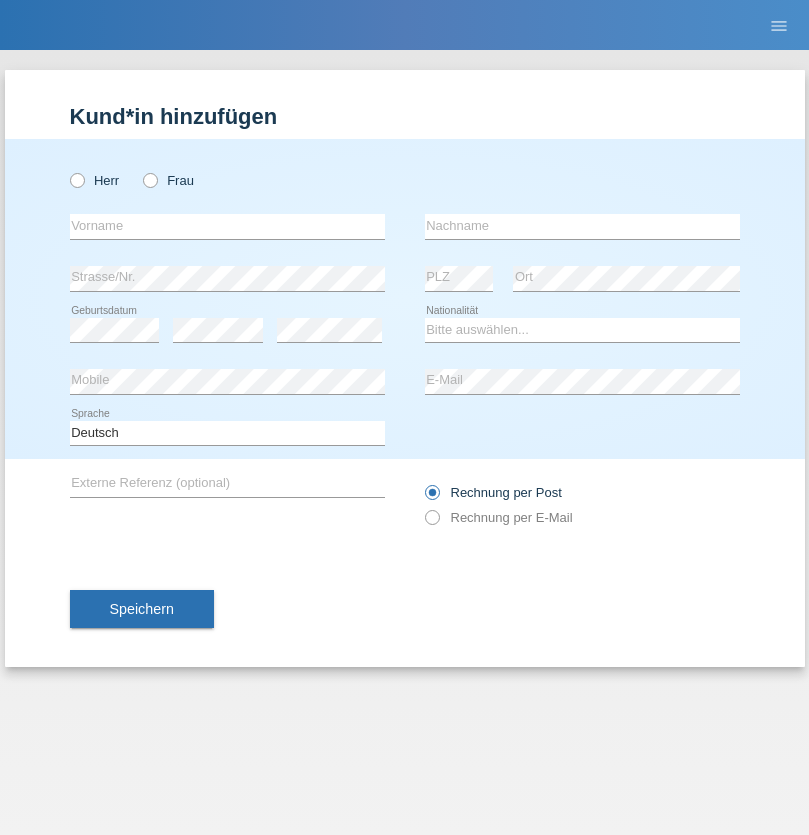 radio on "true" 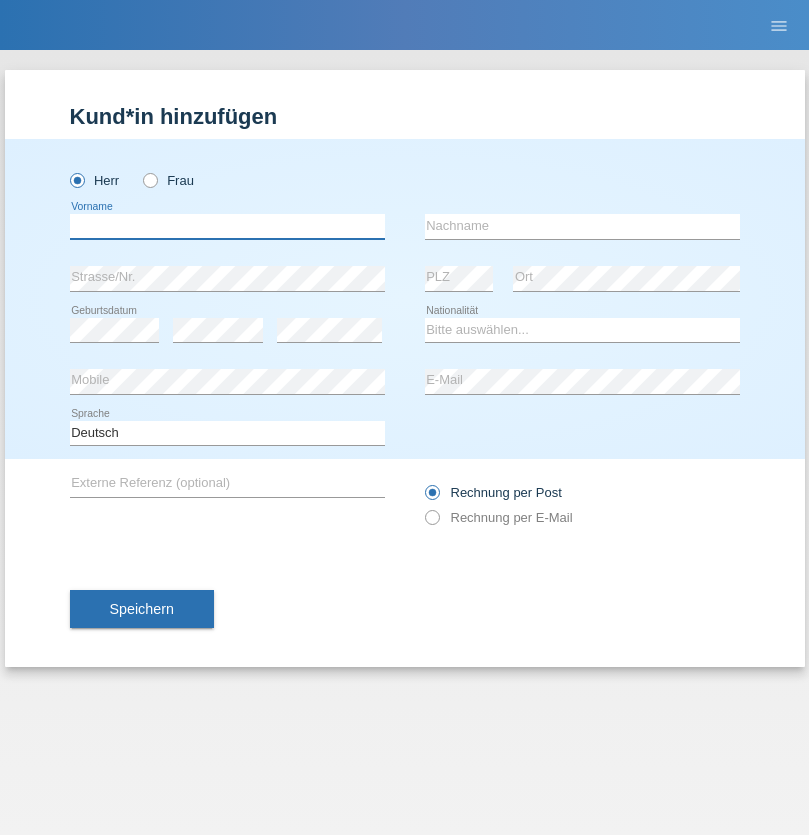 click at bounding box center (227, 226) 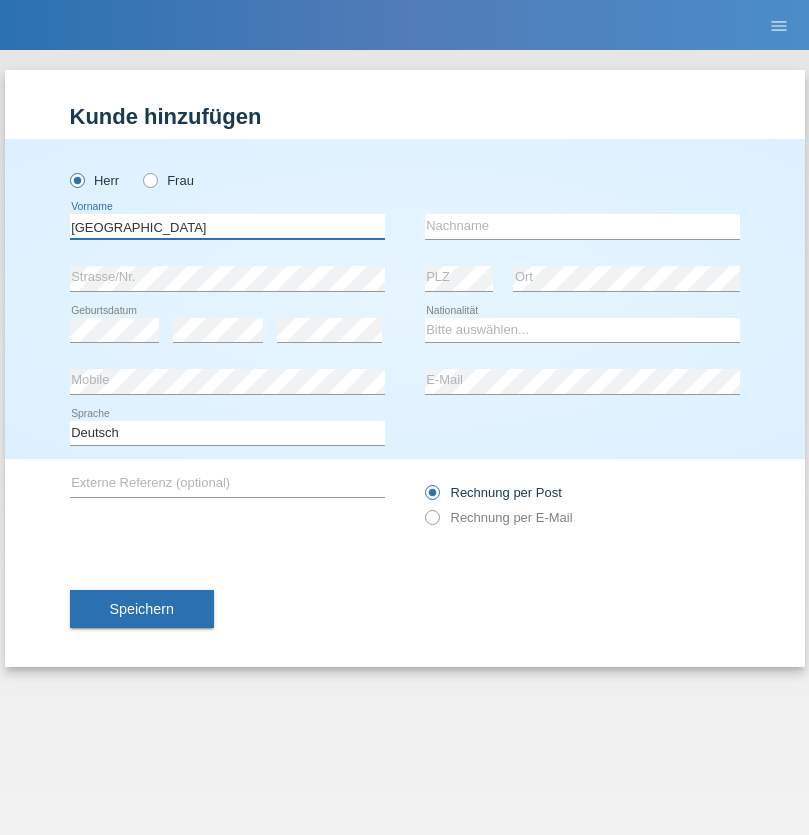 type on "Milan" 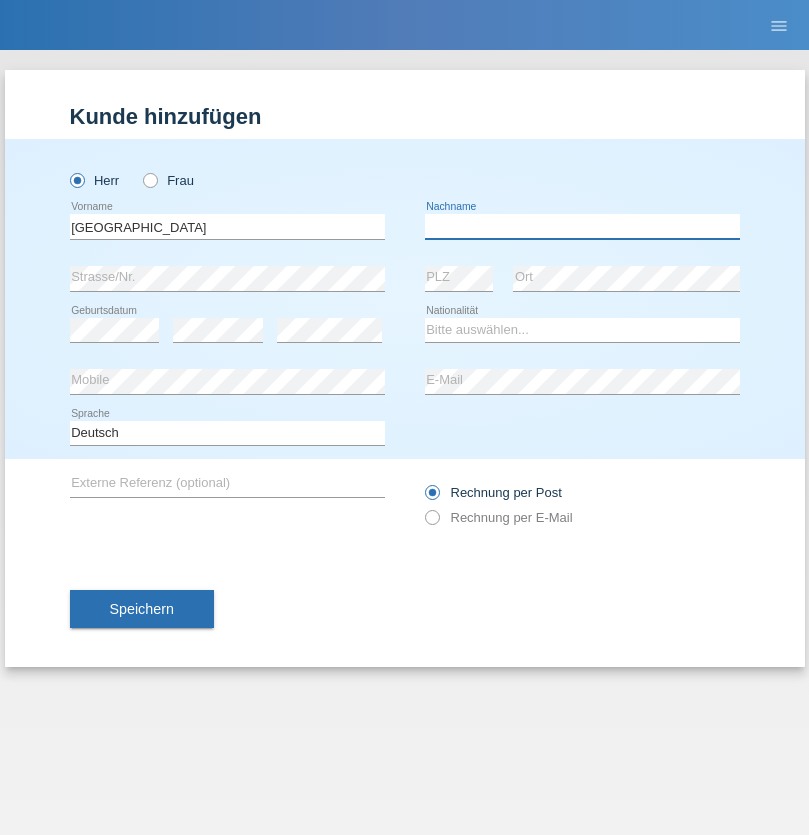 click at bounding box center [582, 226] 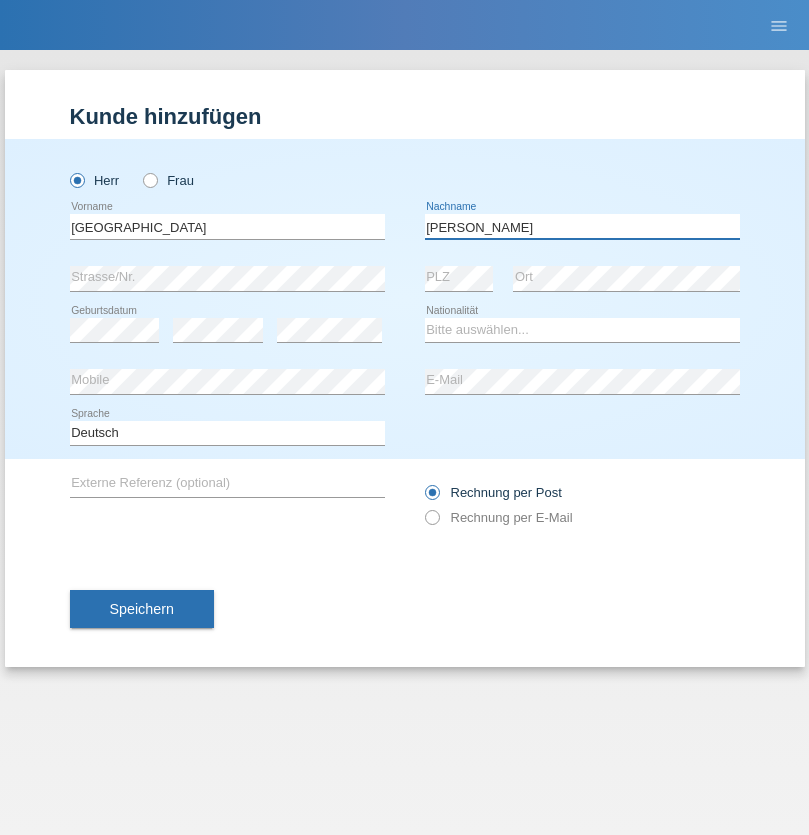 type on "Riško" 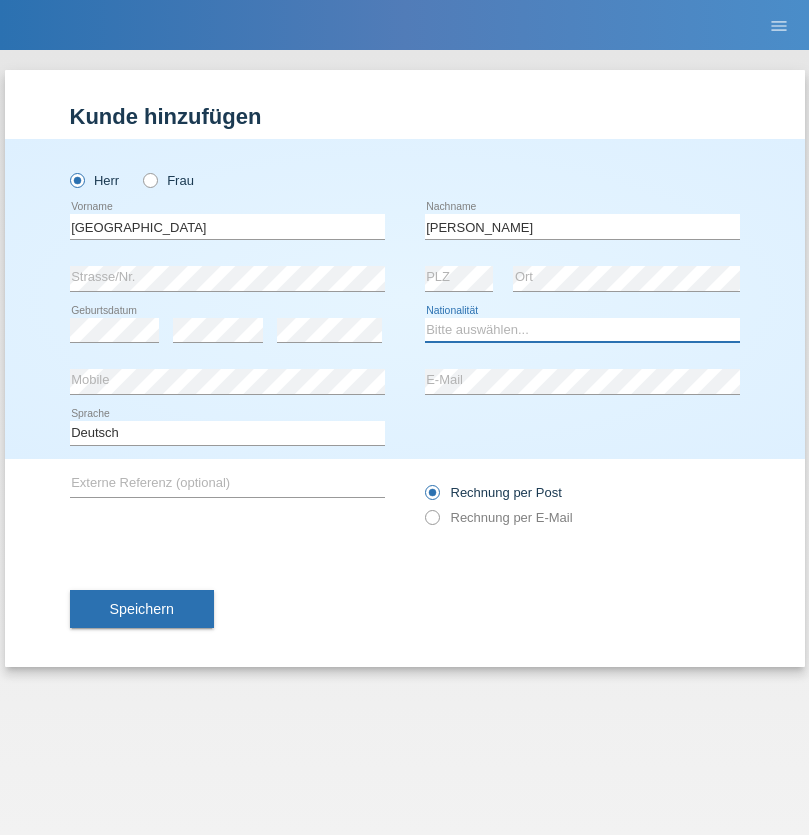 select on "SK" 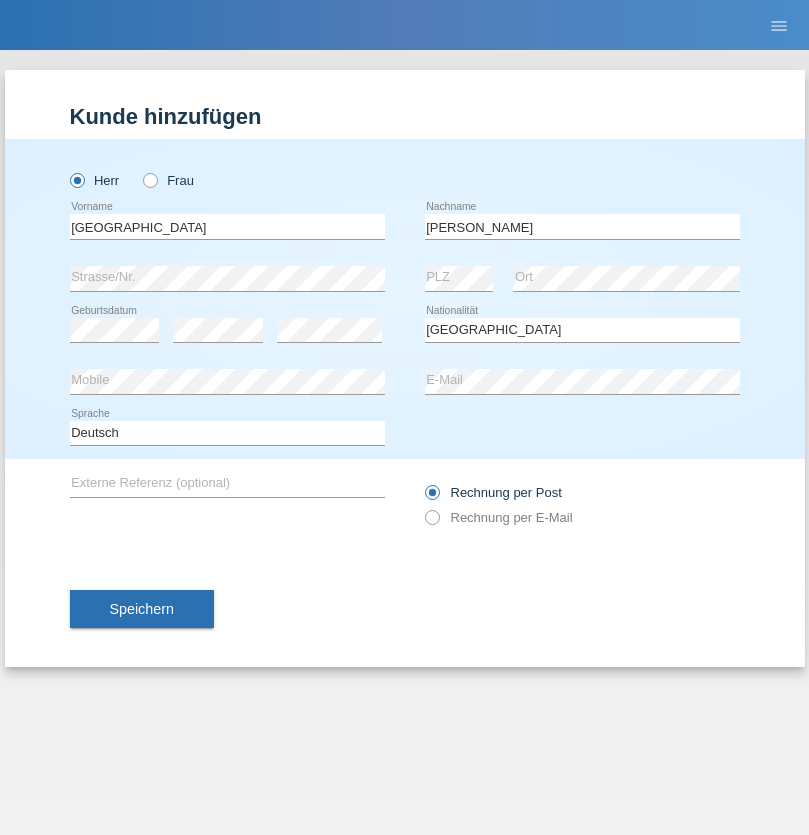 select on "C" 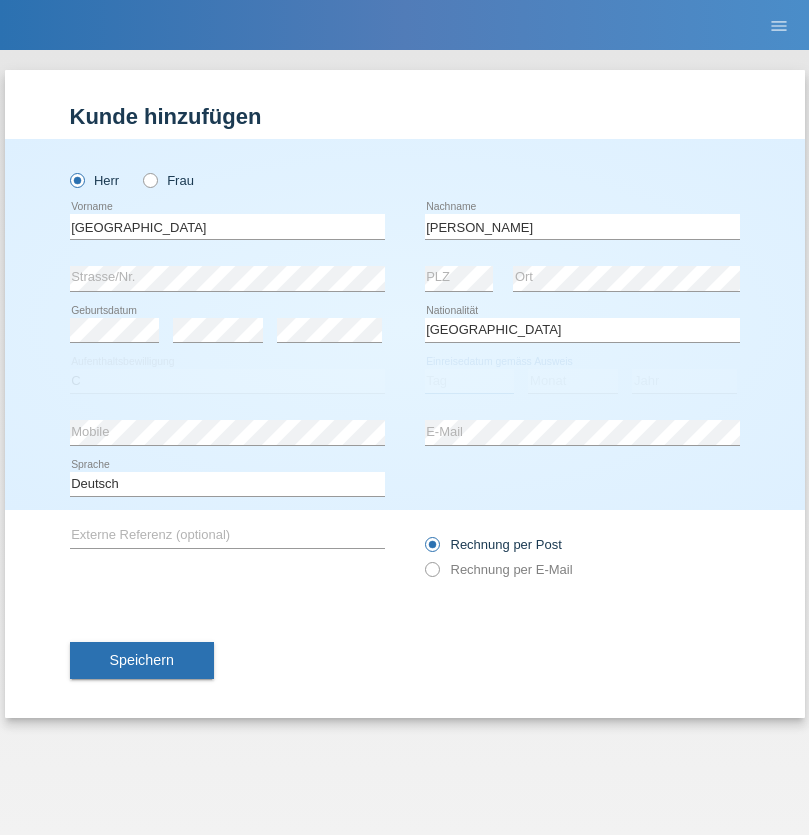 select on "31" 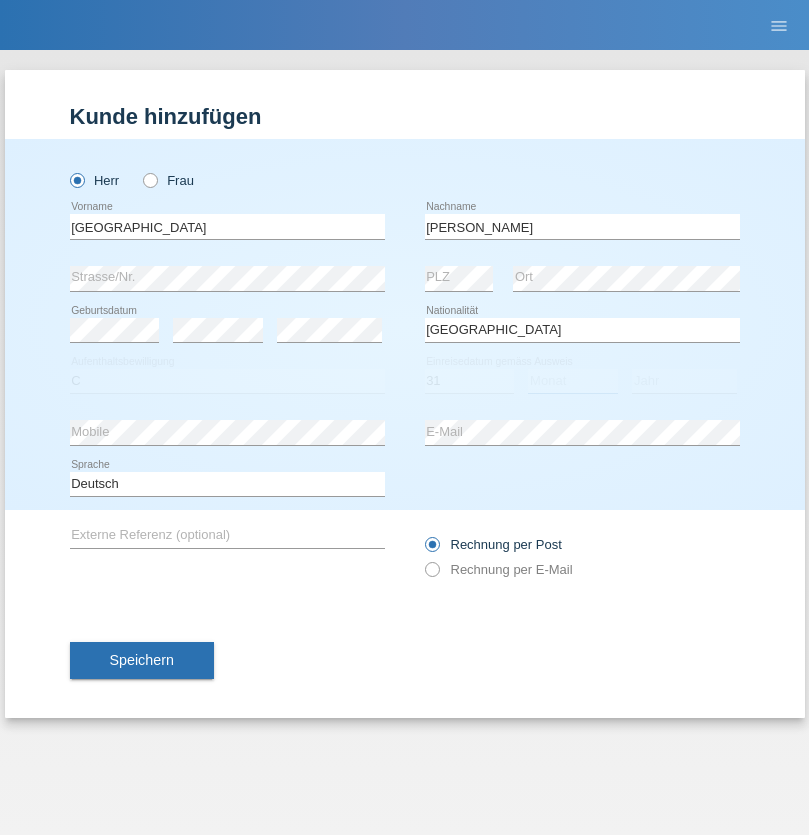 select on "05" 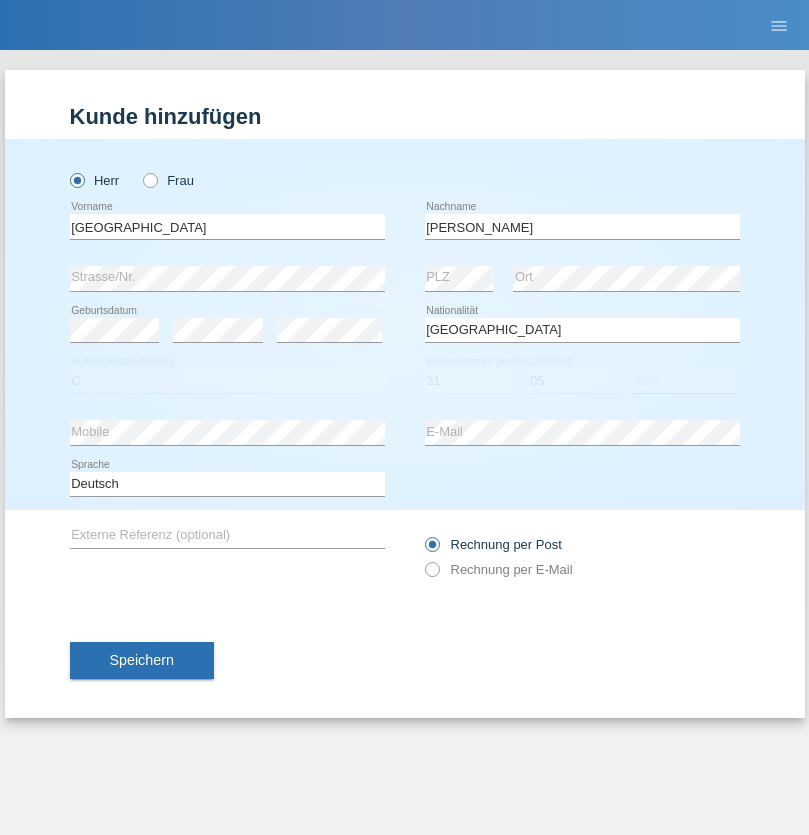 select on "2014" 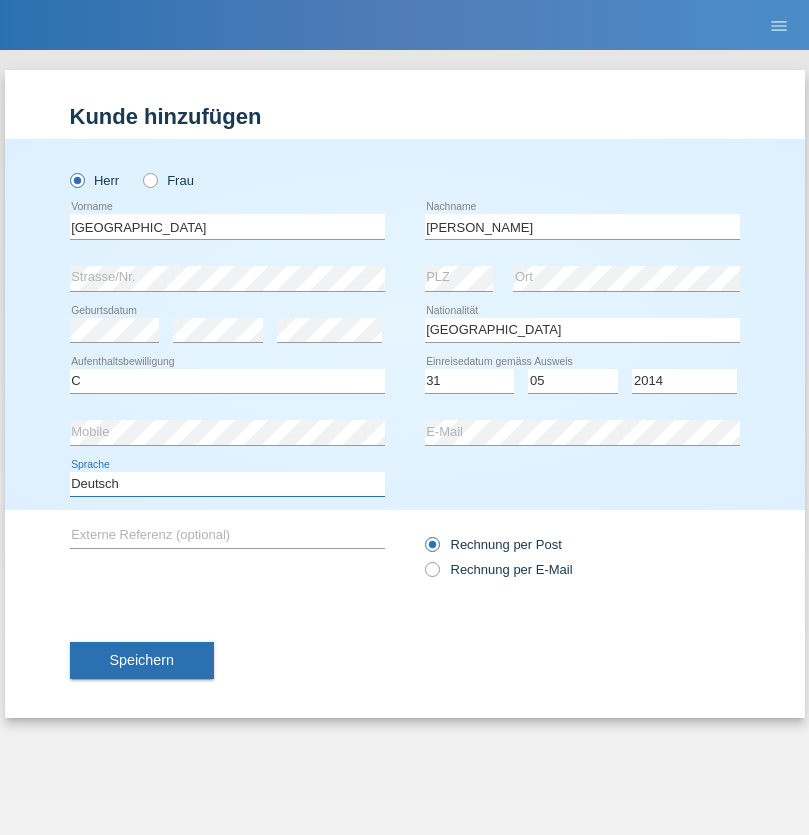 select on "en" 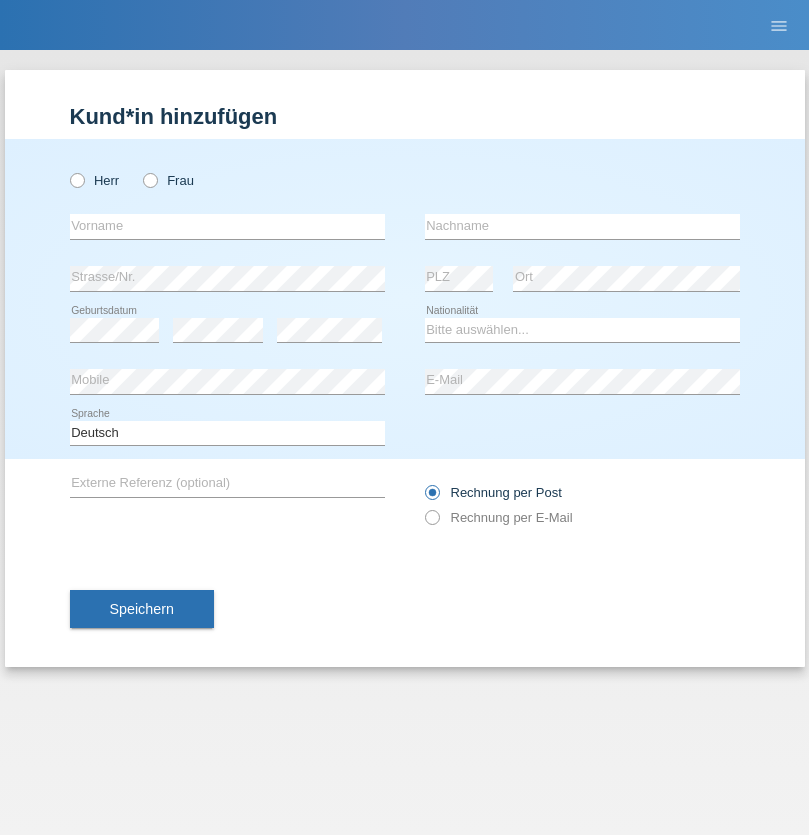 scroll, scrollTop: 0, scrollLeft: 0, axis: both 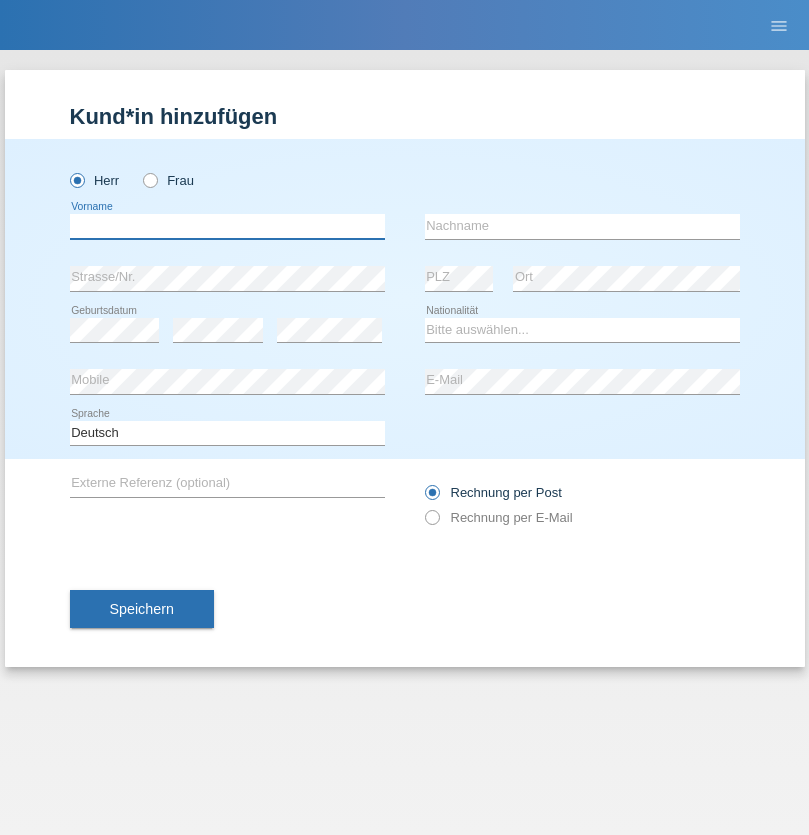 click at bounding box center [227, 226] 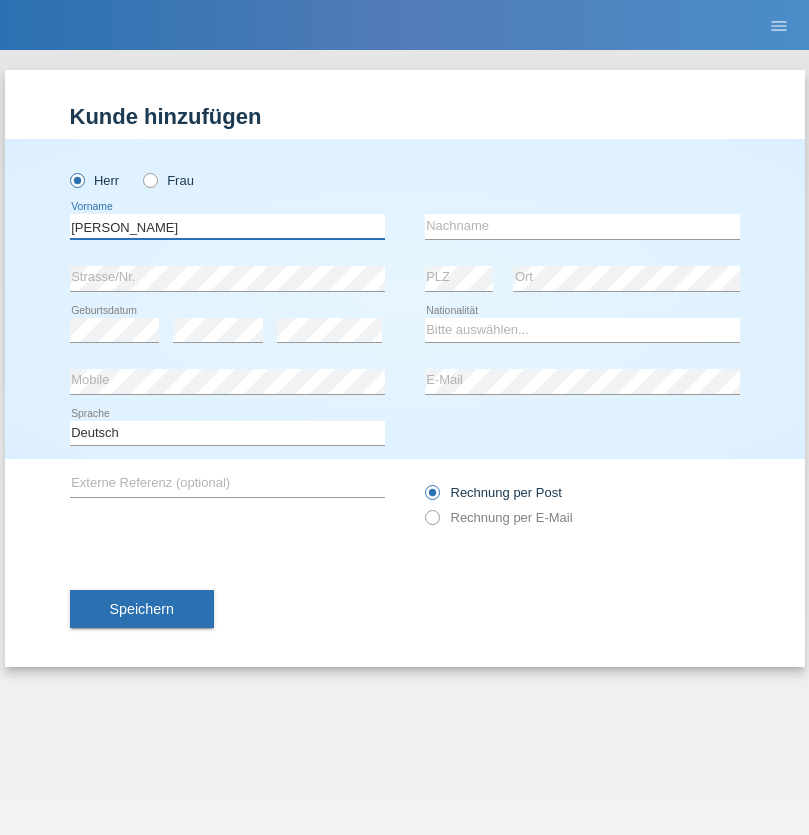 type on "Shir Ahmad" 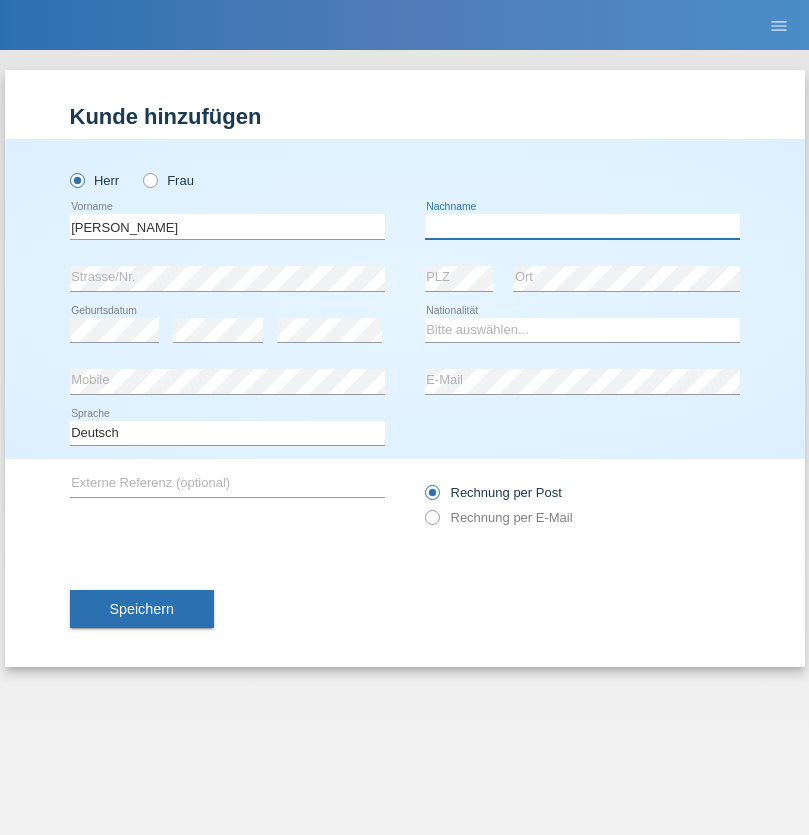 click at bounding box center [582, 226] 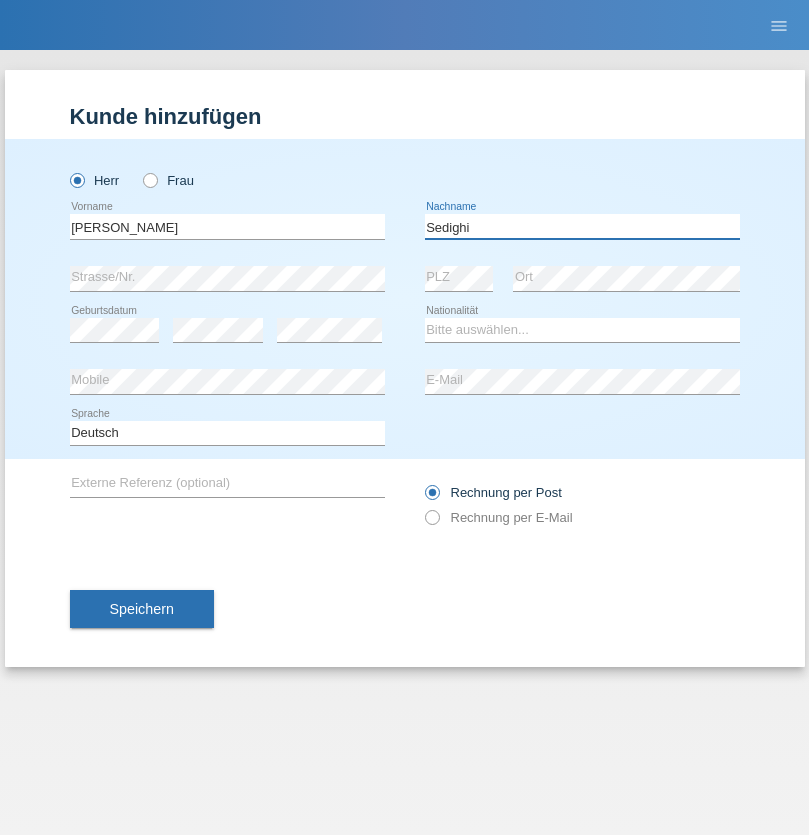 type on "Sedighi" 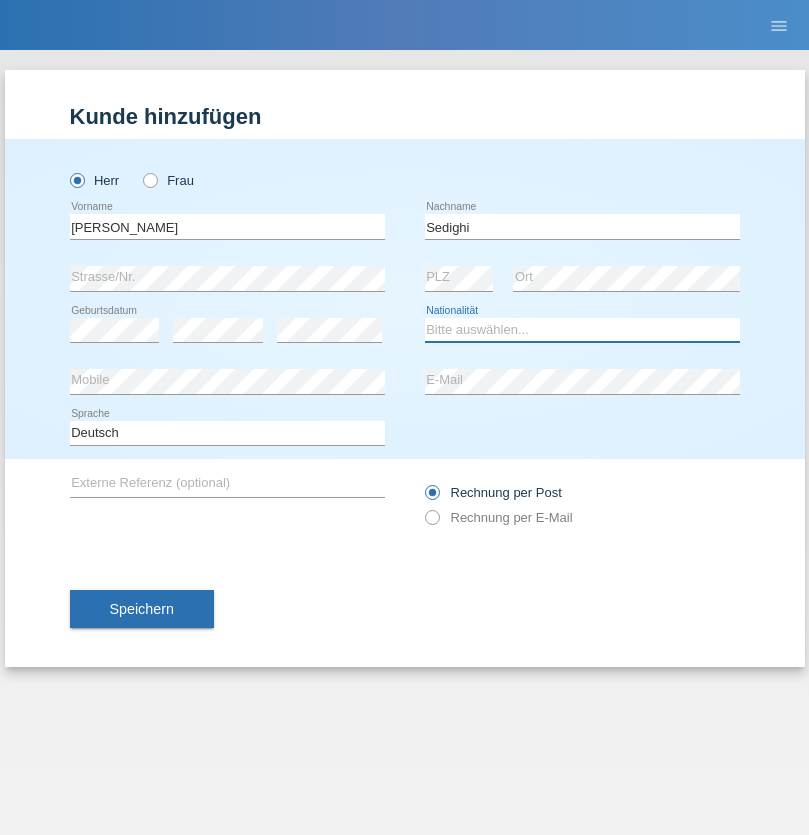 select on "AF" 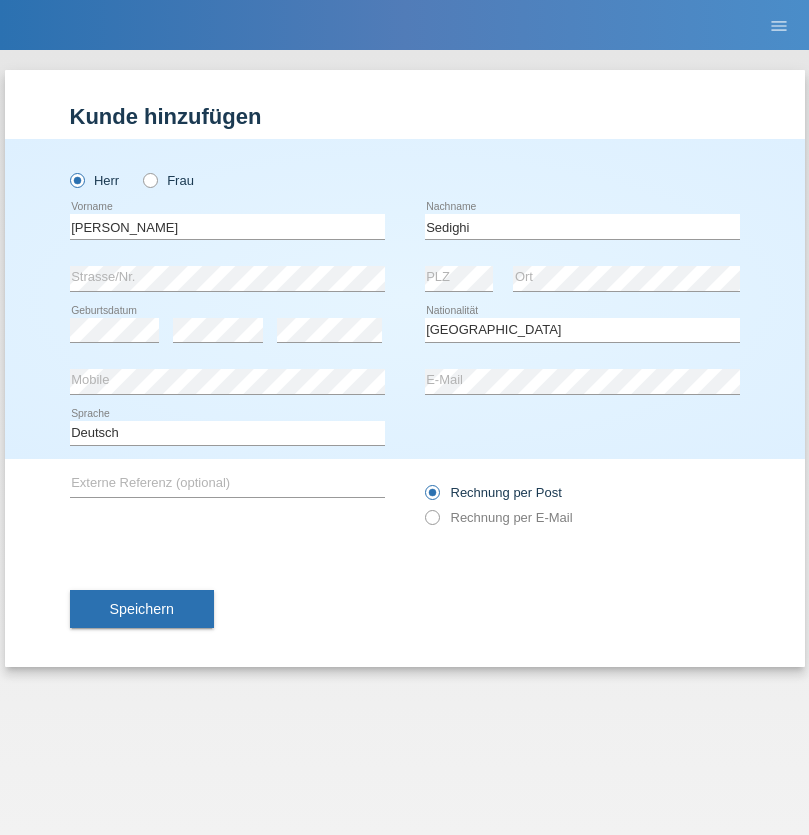 select on "C" 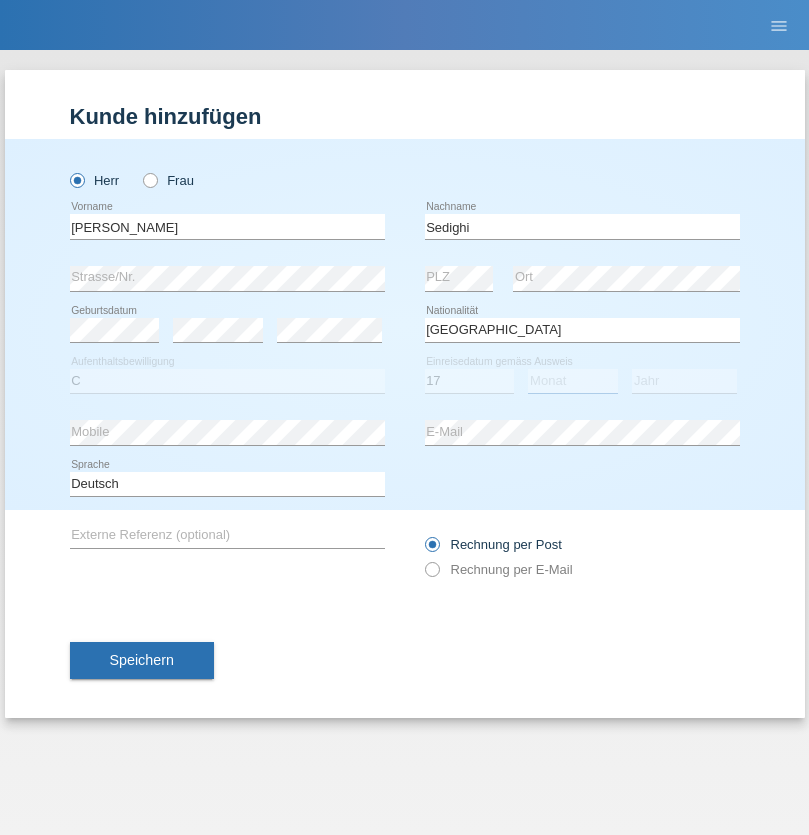 select on "10" 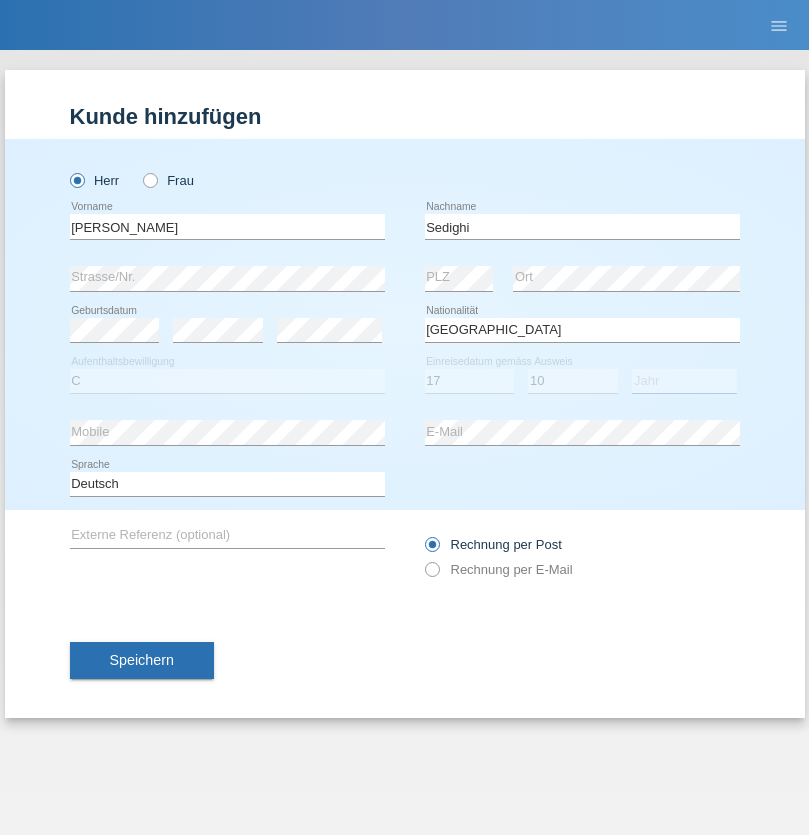 select on "2015" 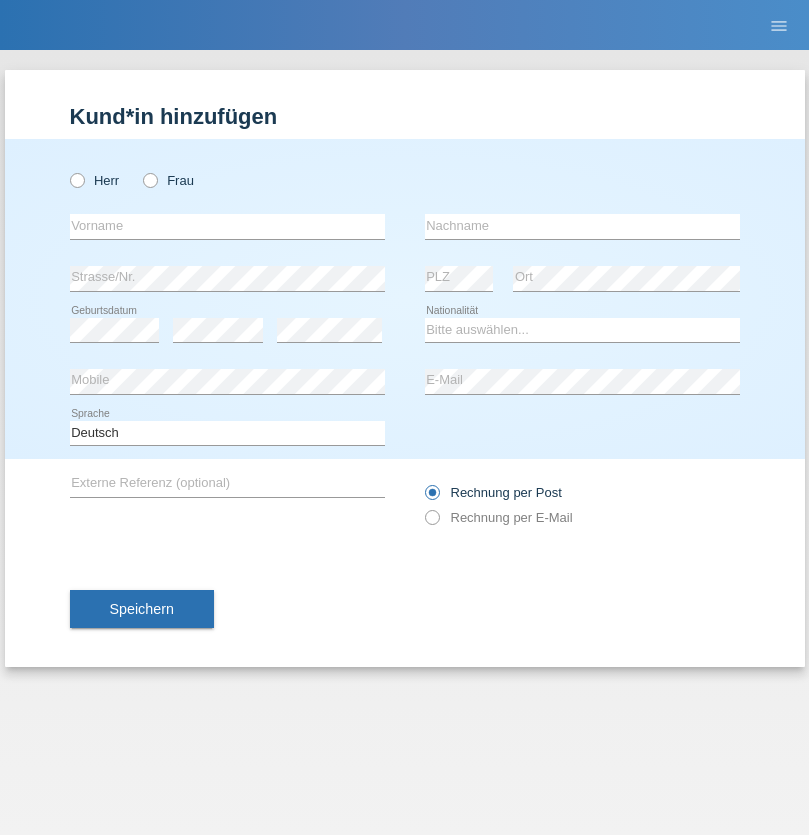 scroll, scrollTop: 0, scrollLeft: 0, axis: both 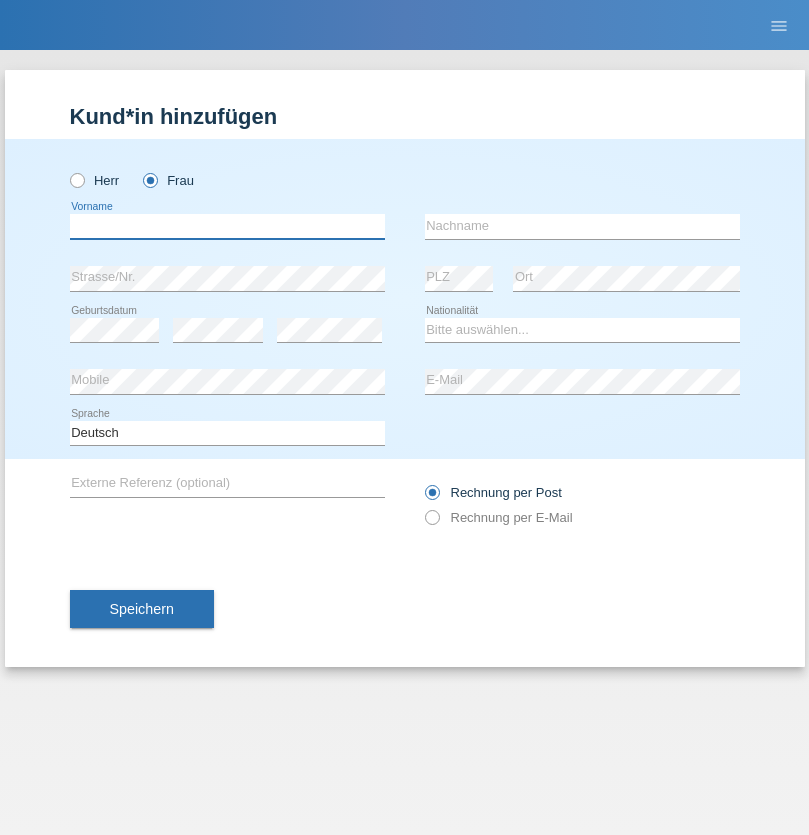 click at bounding box center (227, 226) 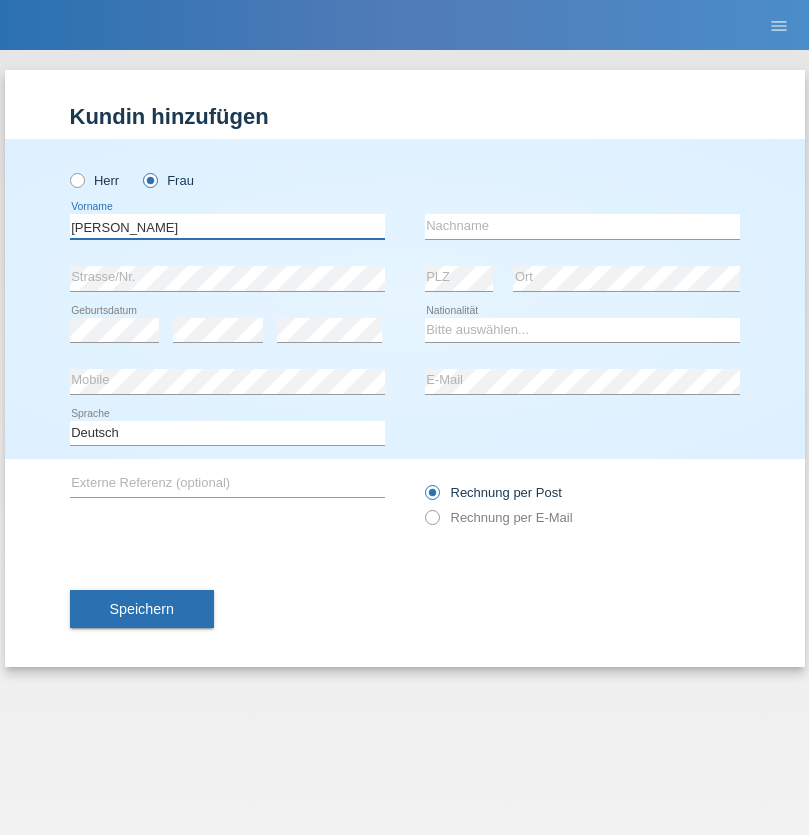 type on "Nelly" 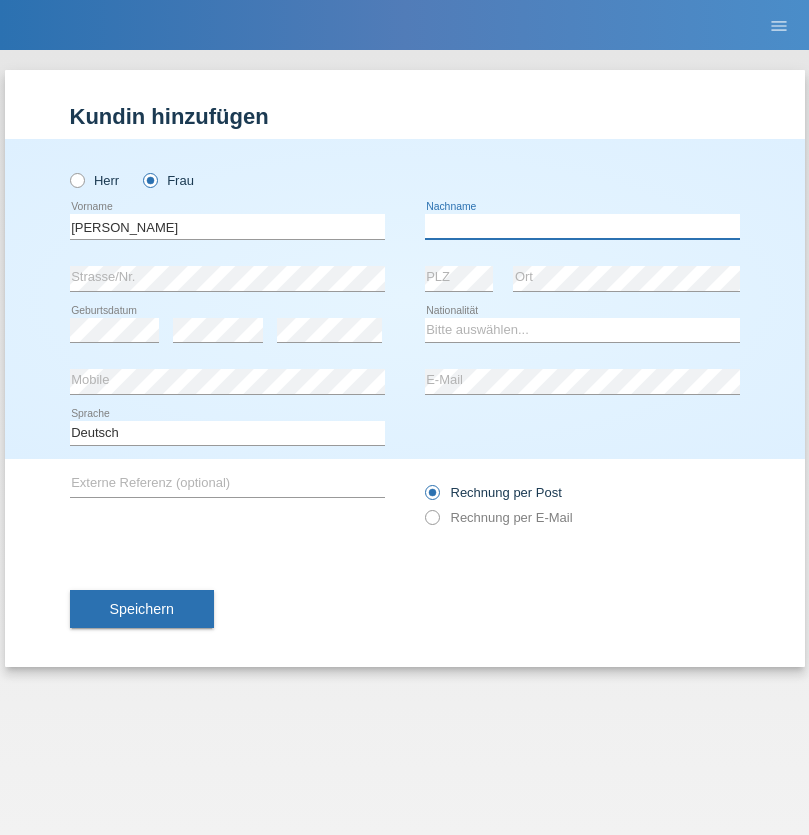 click at bounding box center [582, 226] 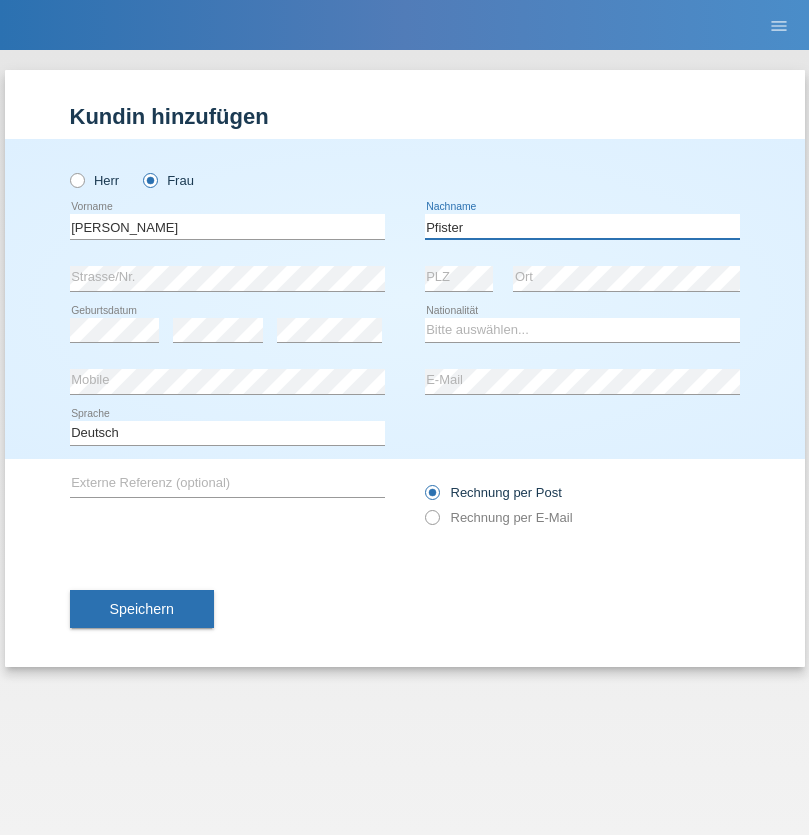 type on "Pfister" 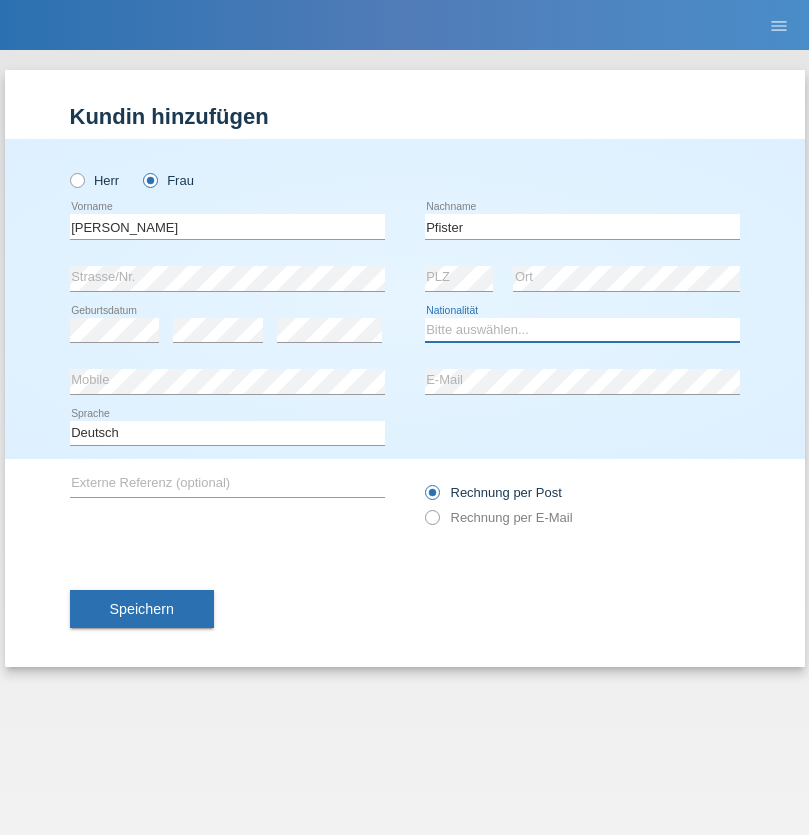 select on "FR" 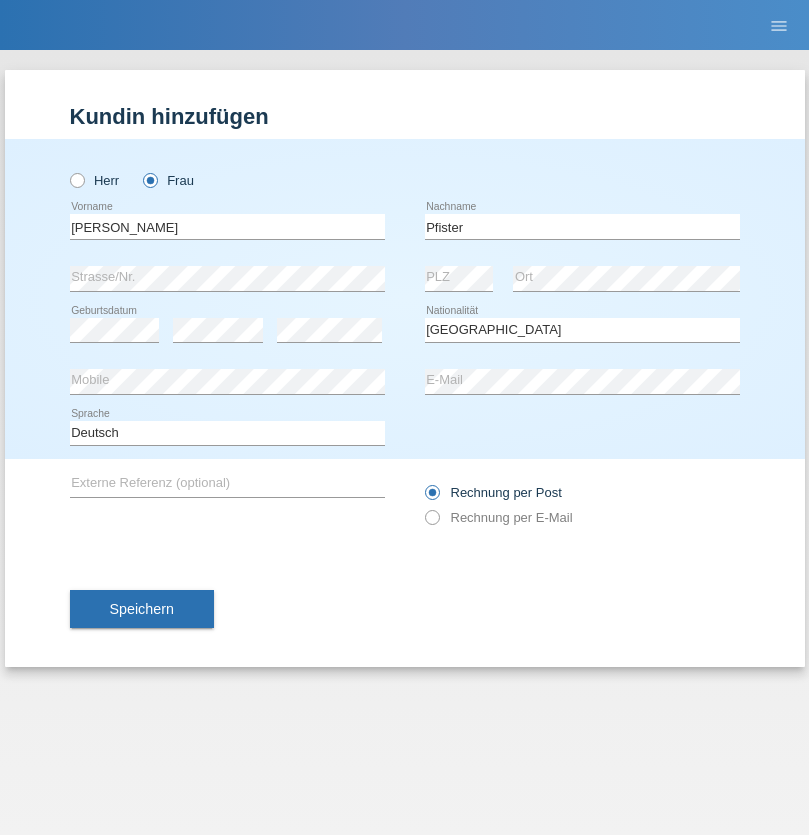 select on "C" 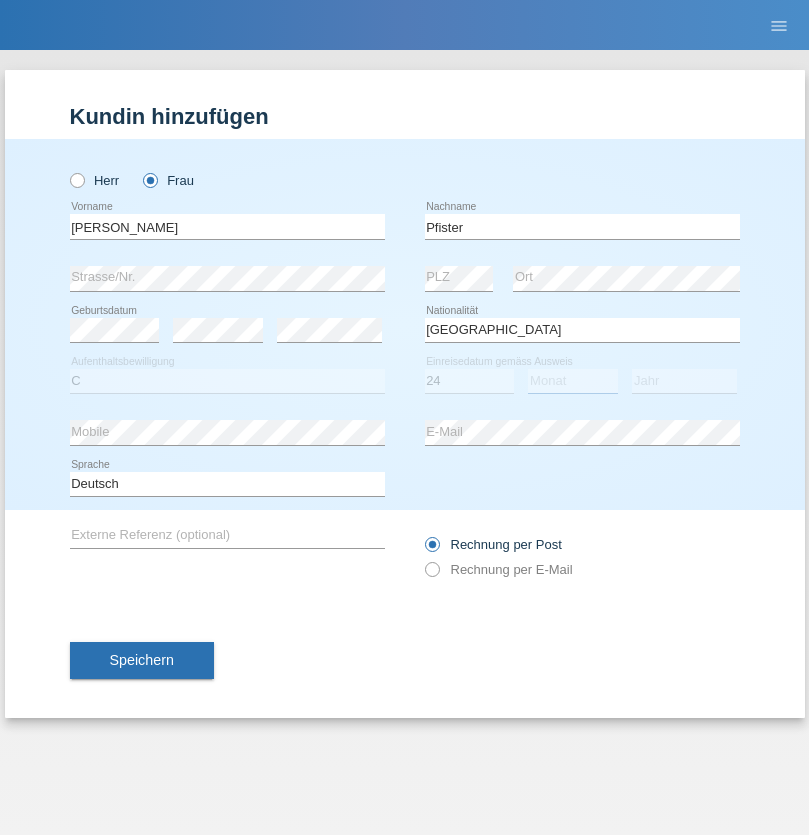 select on "08" 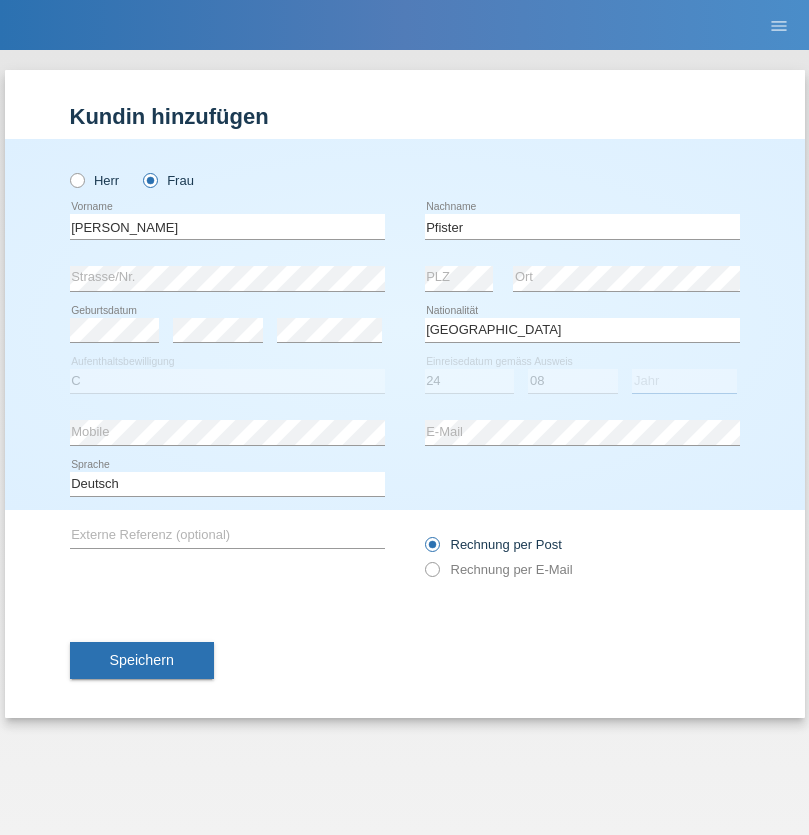 select on "2009" 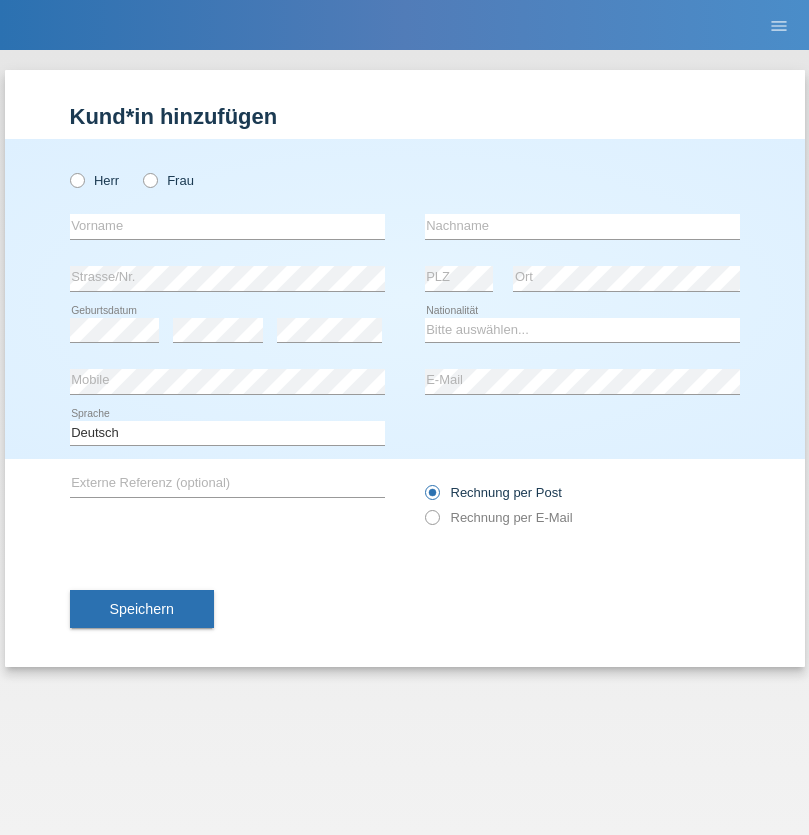 scroll, scrollTop: 0, scrollLeft: 0, axis: both 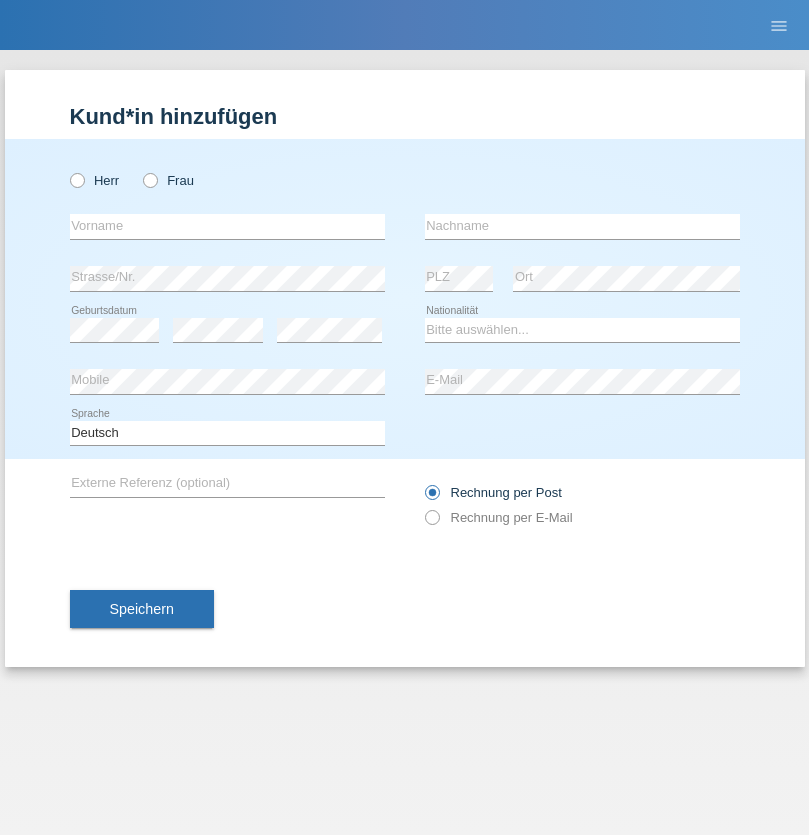 radio on "true" 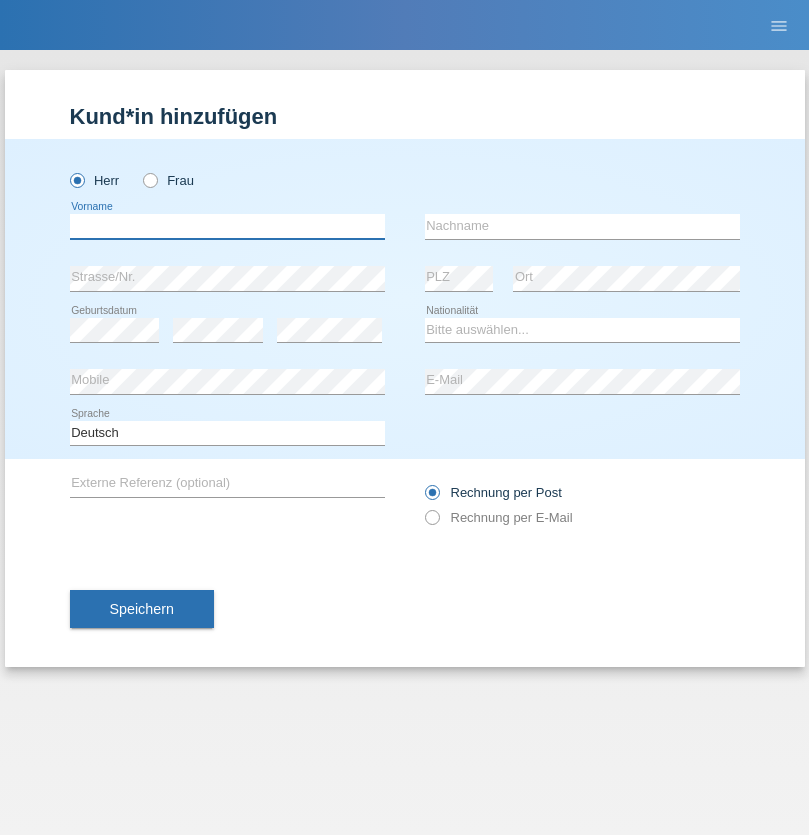 click at bounding box center (227, 226) 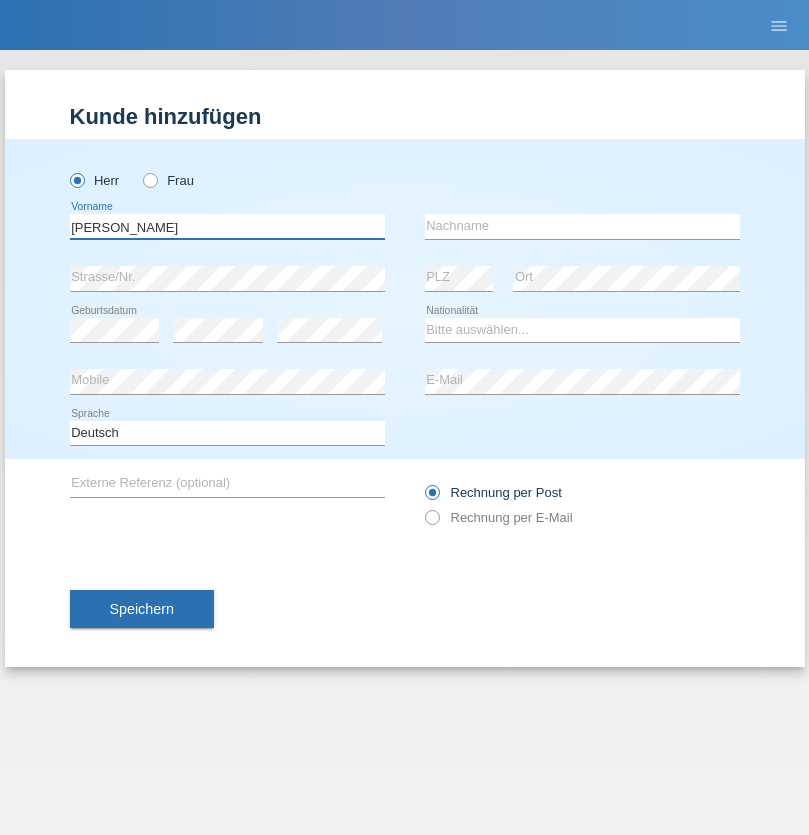 type on "[PERSON_NAME]" 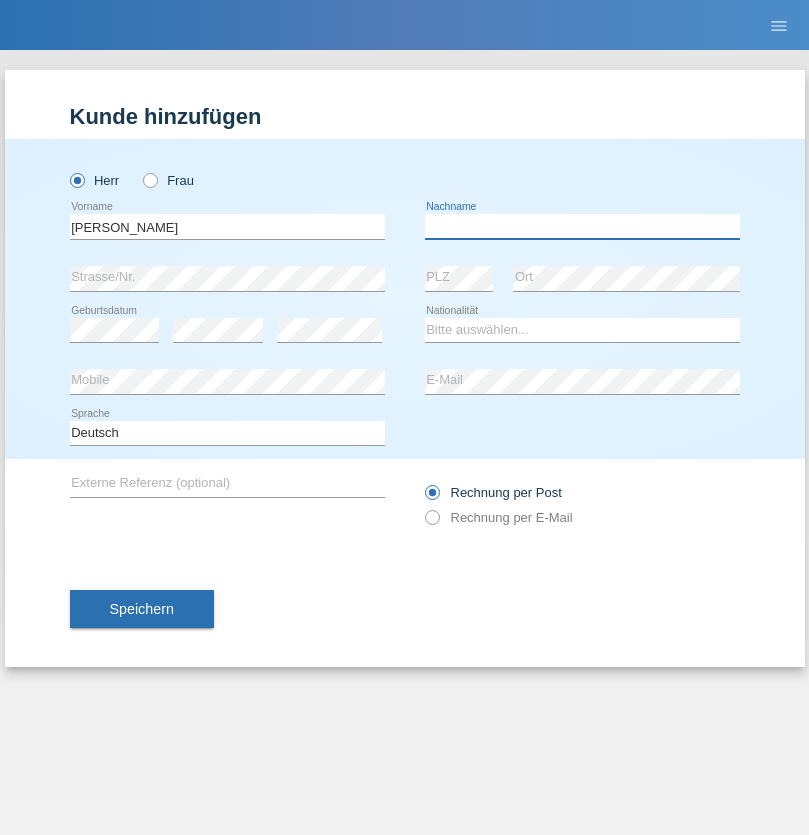 click at bounding box center (582, 226) 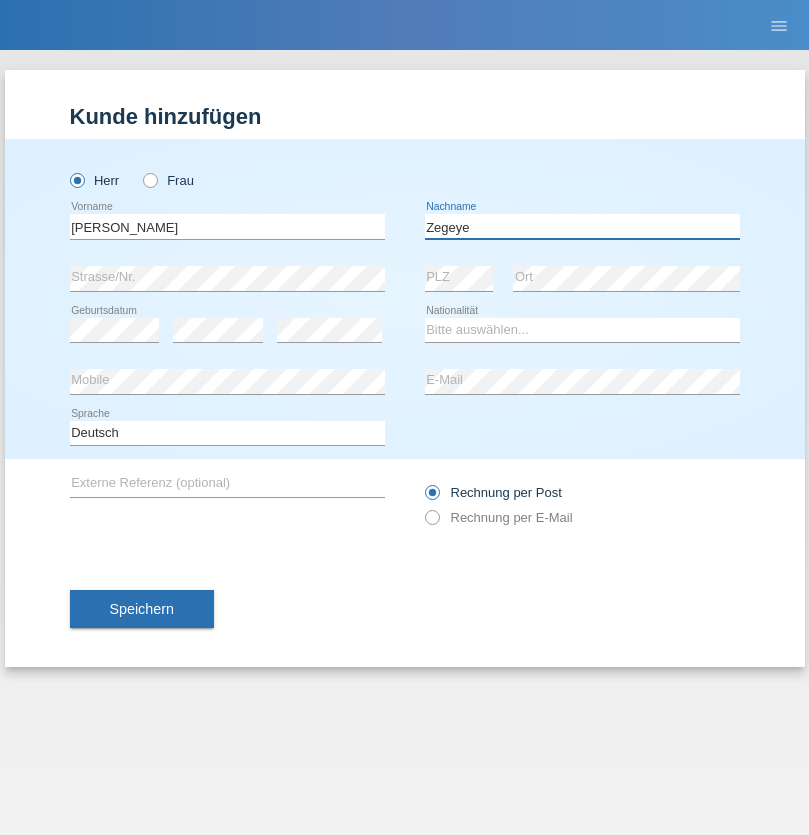 type on "Zegeye" 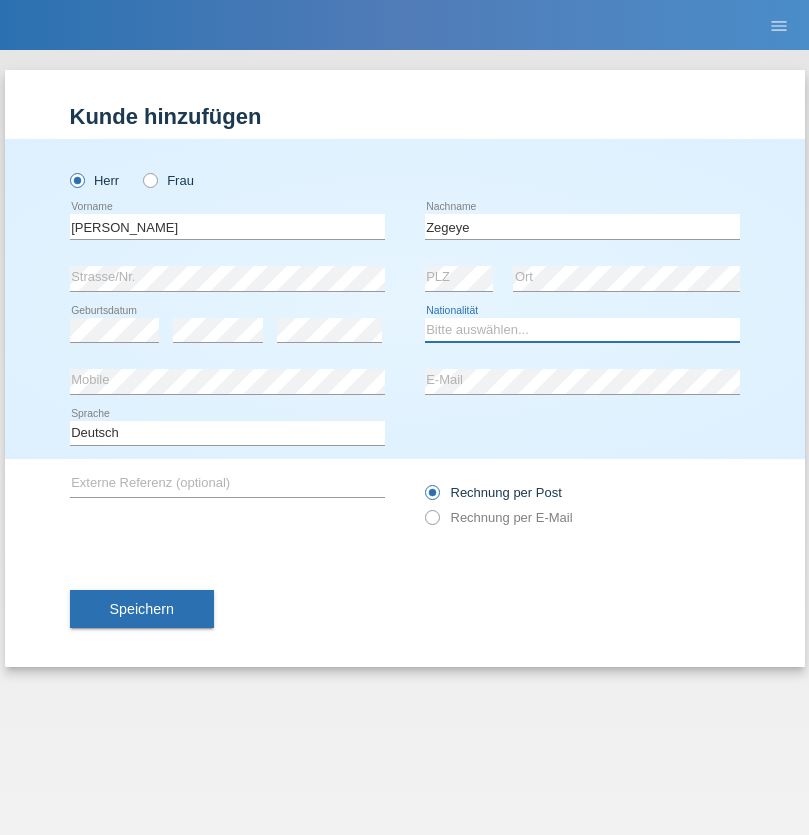 select on "CH" 